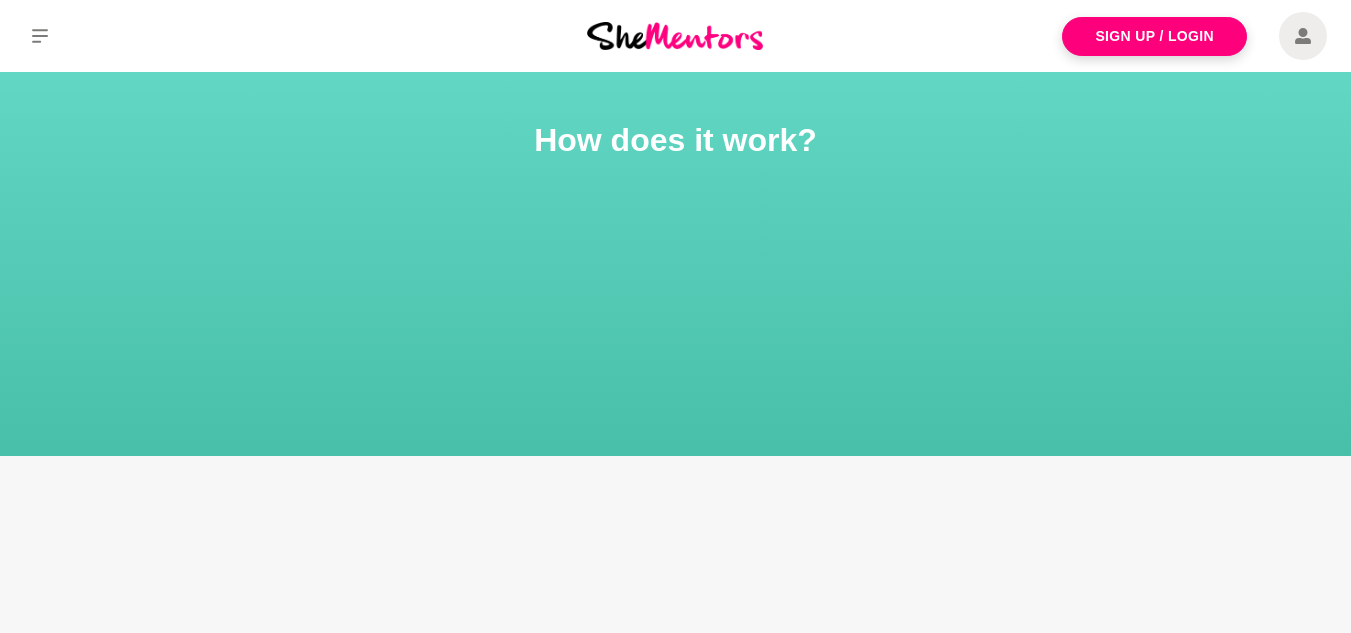 scroll, scrollTop: 0, scrollLeft: 0, axis: both 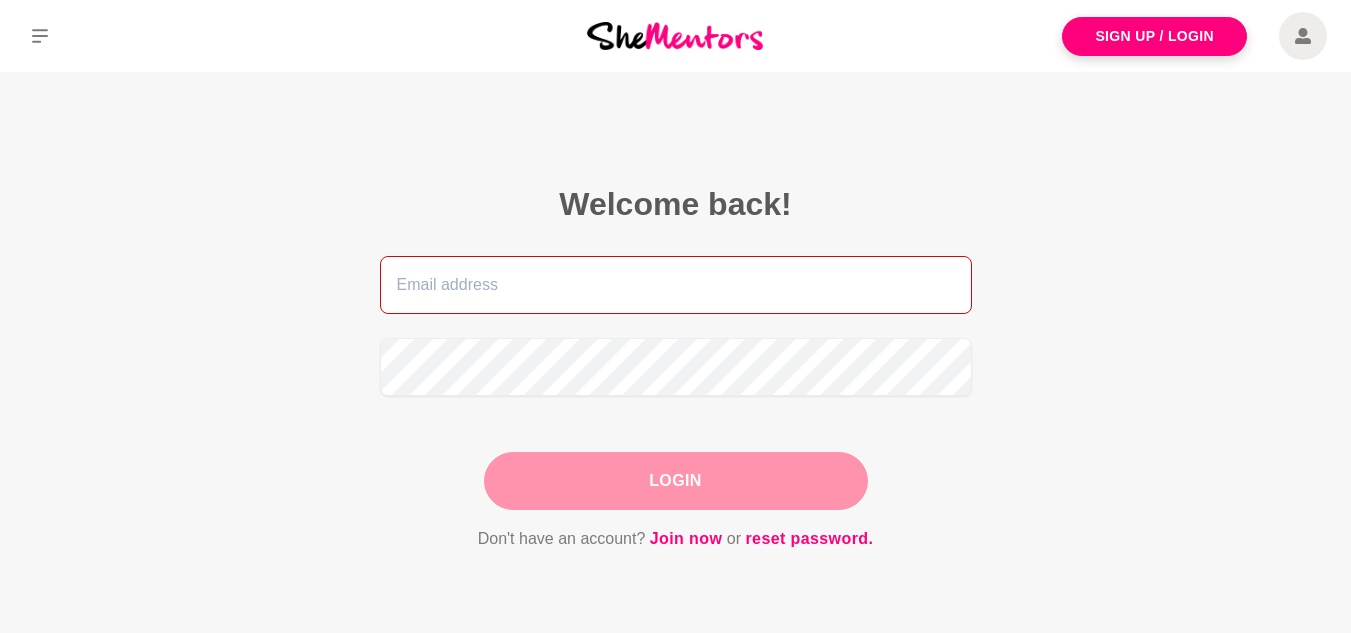 click at bounding box center [676, 285] 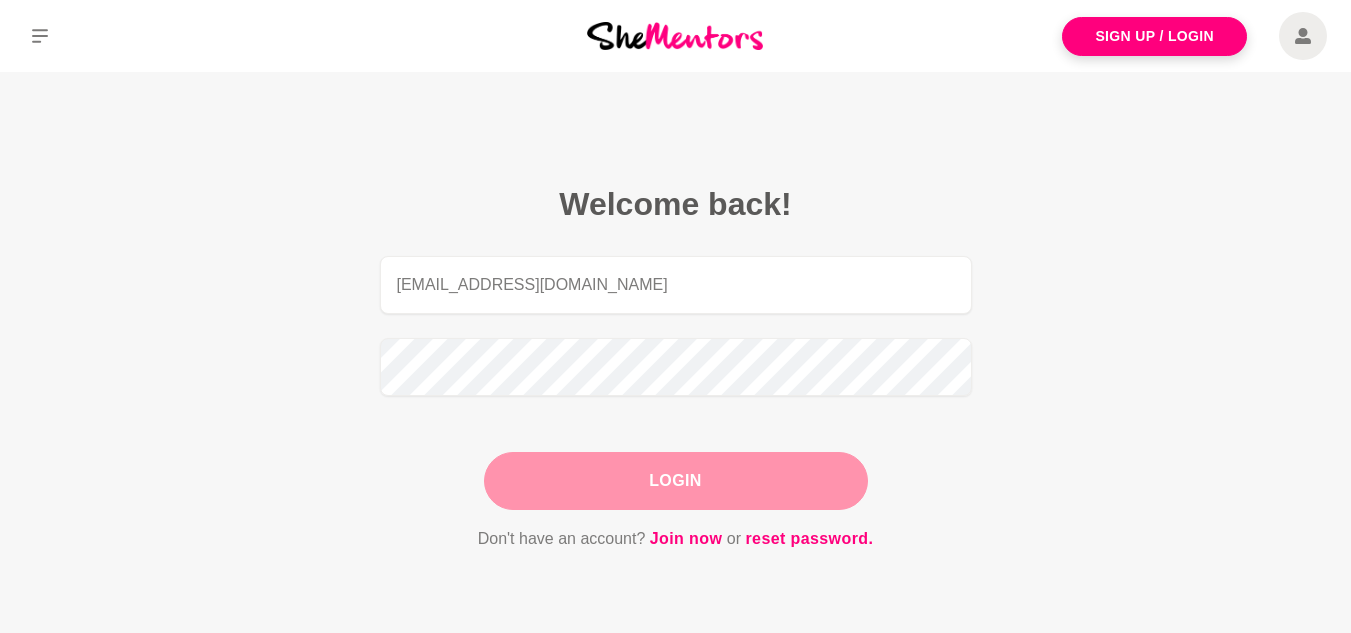 click on "Login" at bounding box center (676, 481) 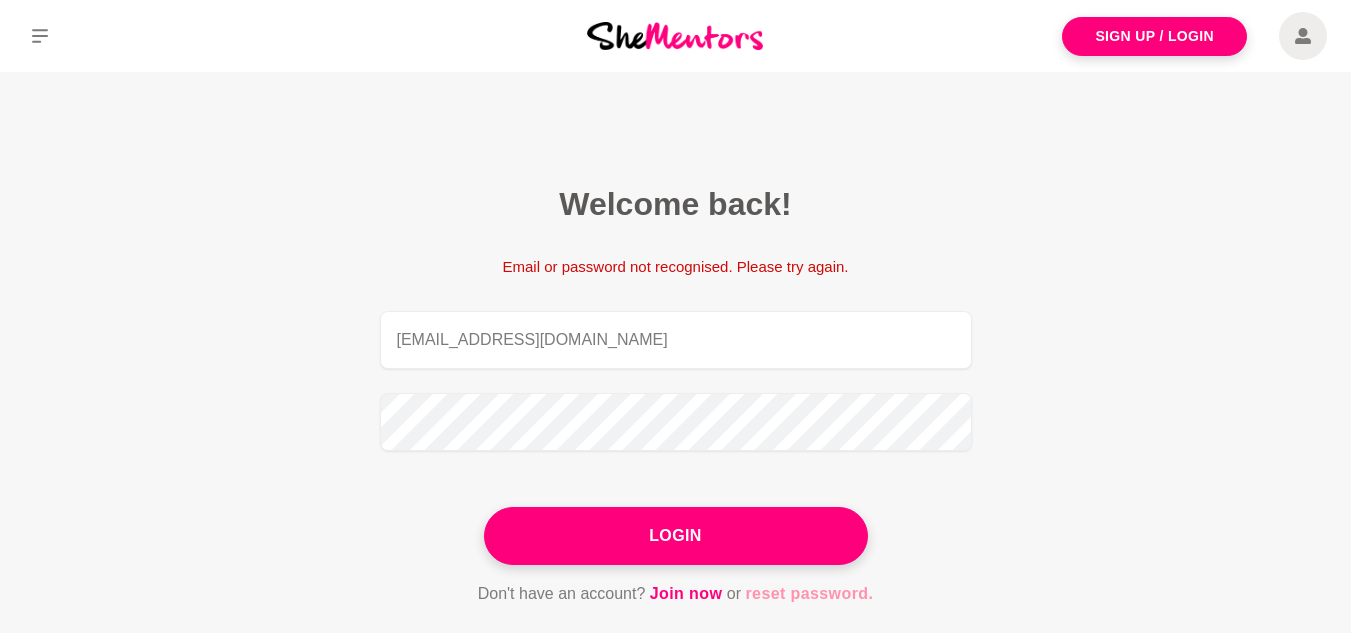click on "reset password." at bounding box center [809, 594] 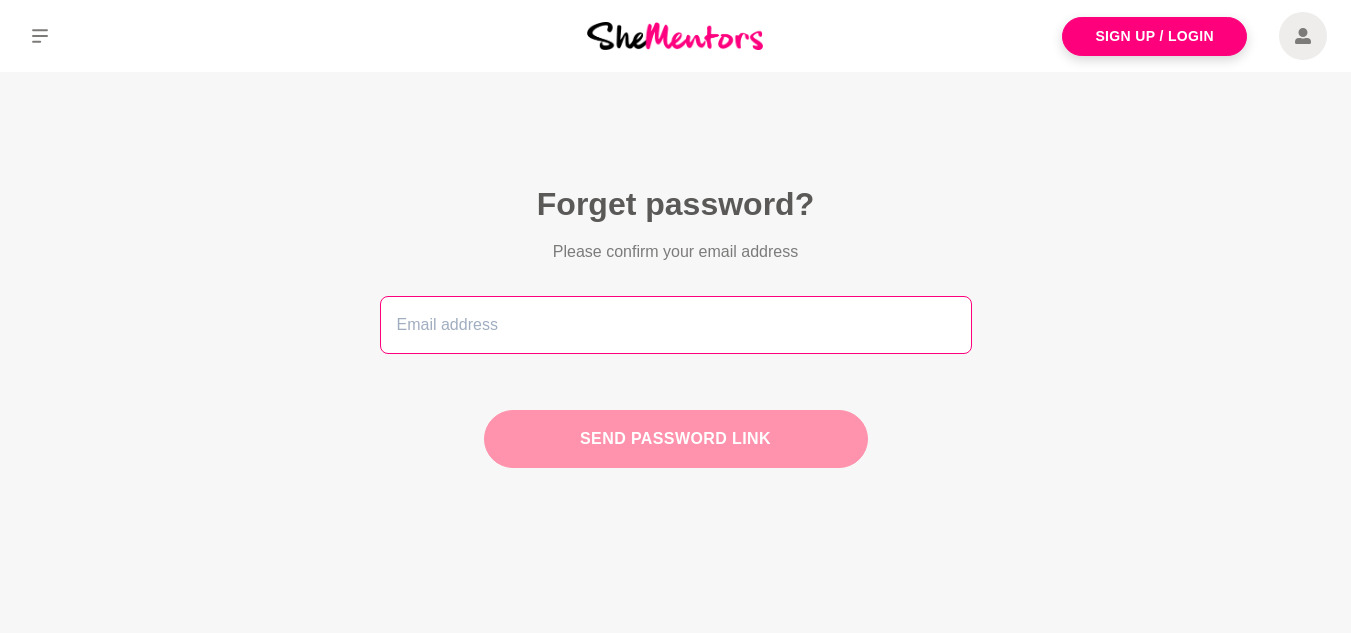 click at bounding box center [676, 325] 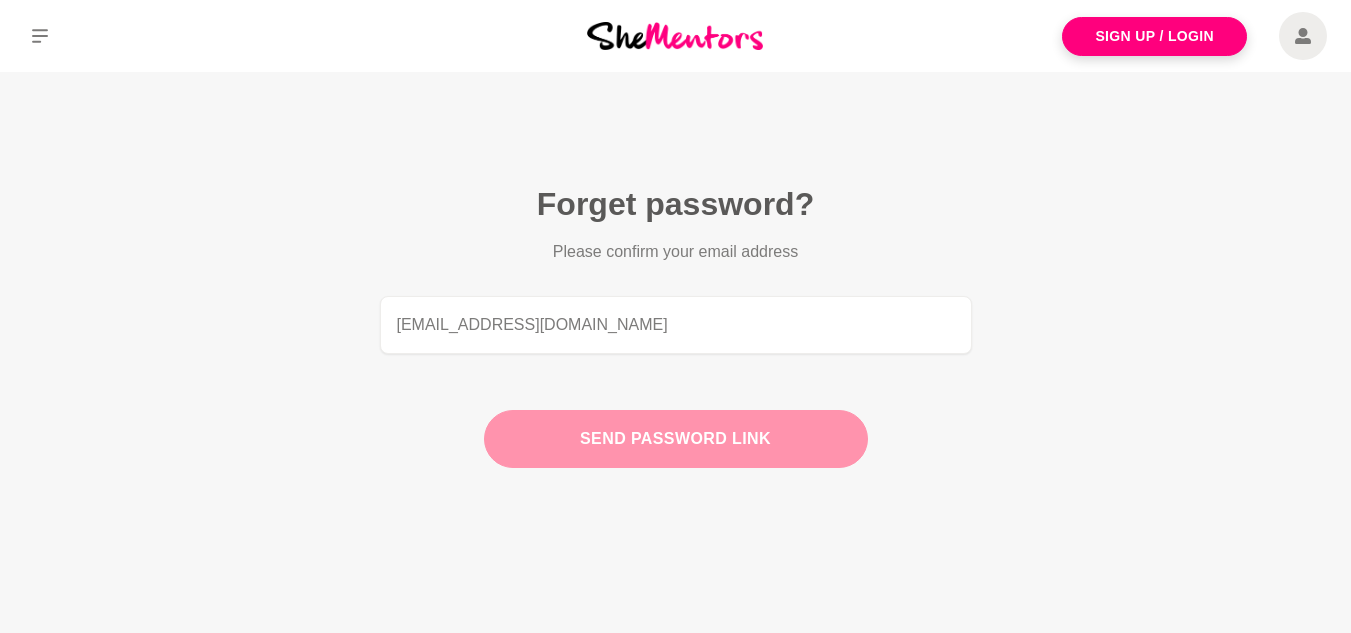 click on "Send password link" at bounding box center (676, 439) 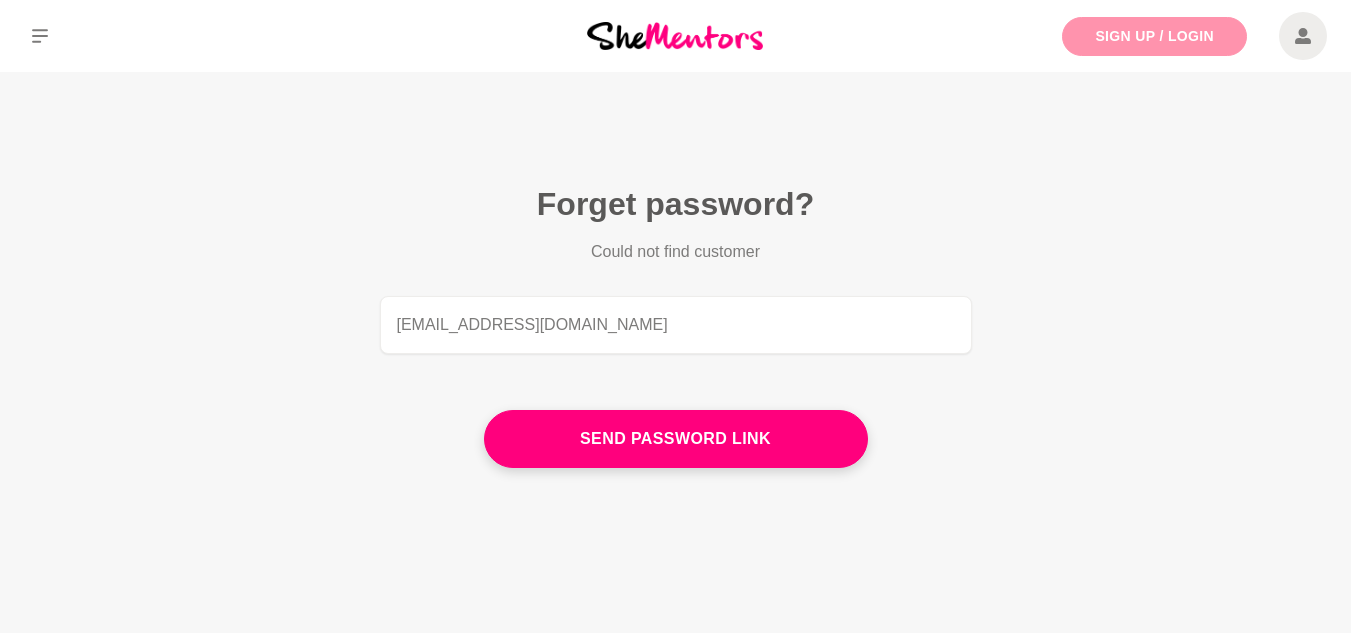 click on "Sign Up / Login" at bounding box center (1154, 36) 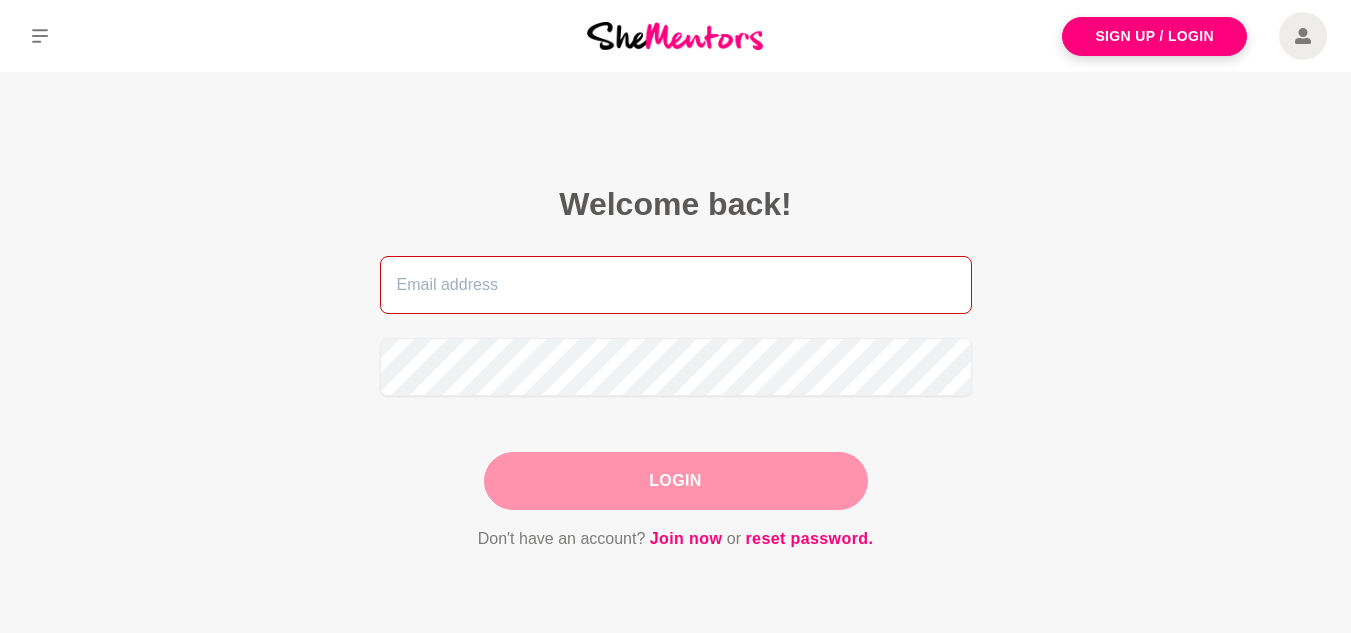 click at bounding box center (676, 285) 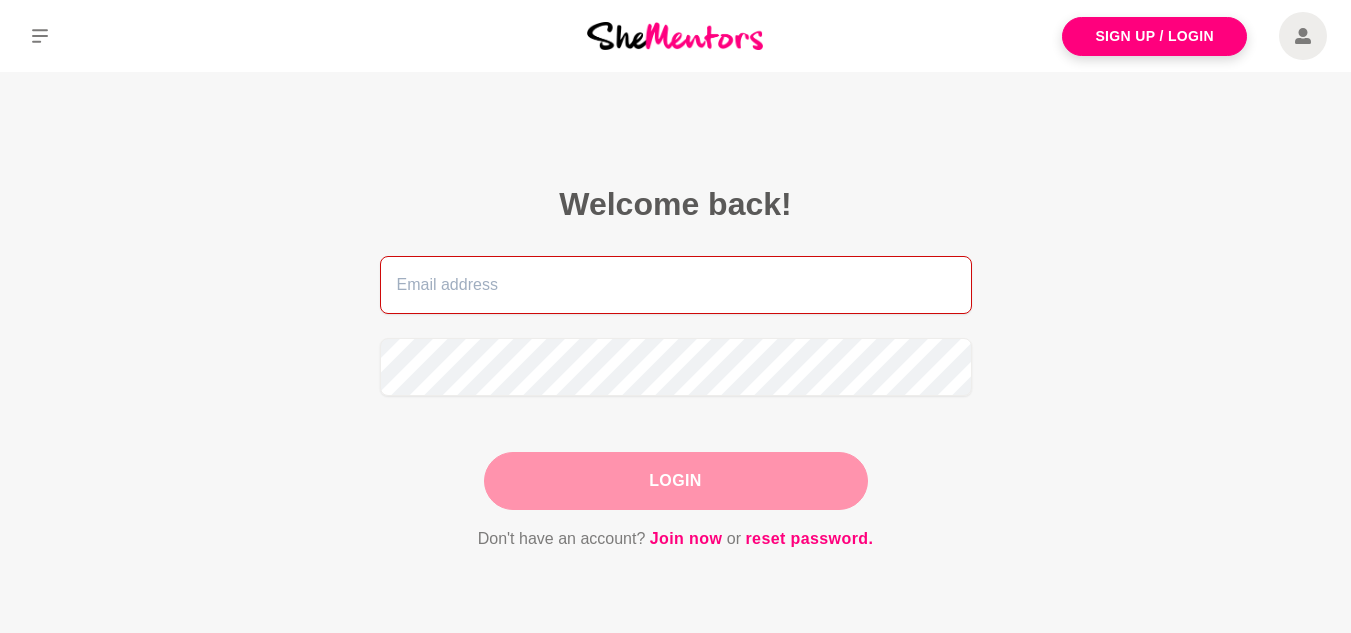 type on "krishnadesai1988@gmail.com" 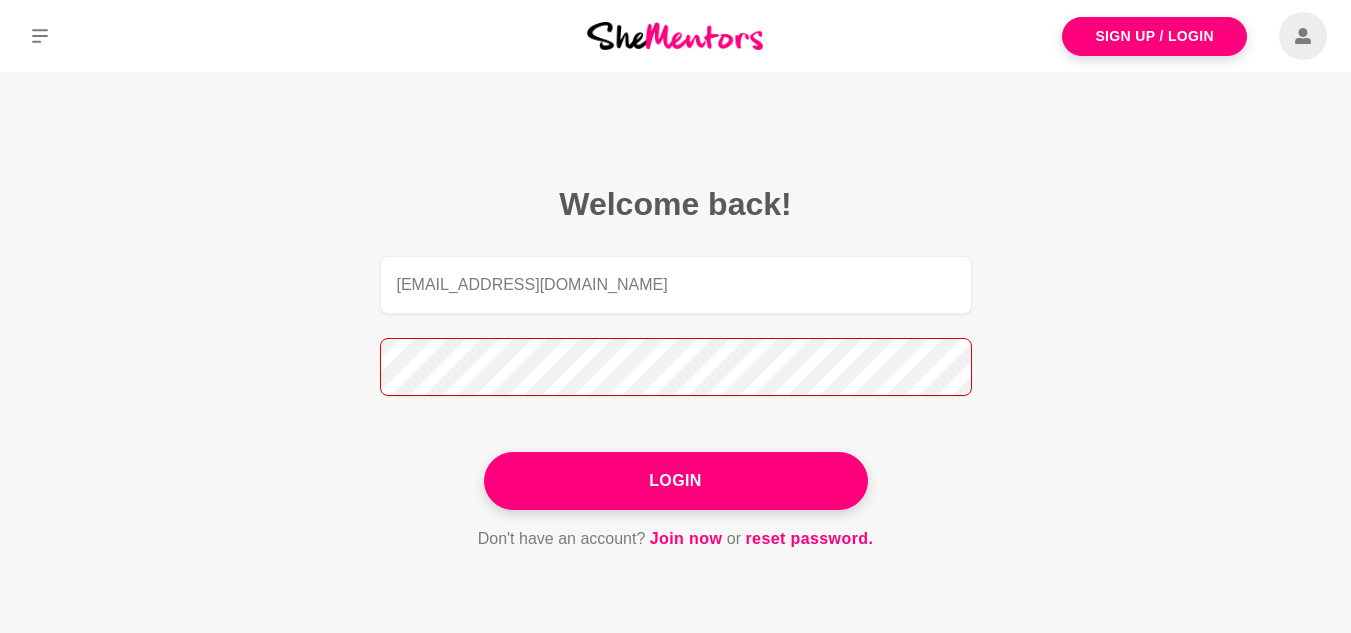 click on "Login" at bounding box center (676, 481) 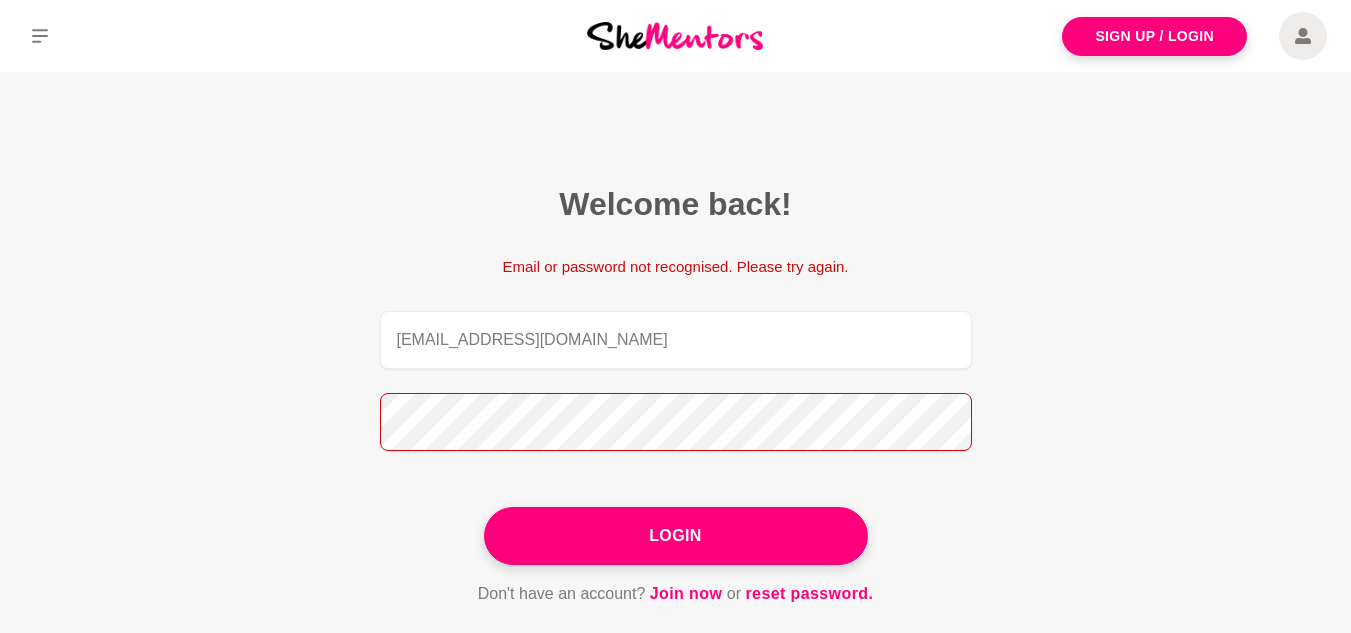 click on "Login" at bounding box center (676, 536) 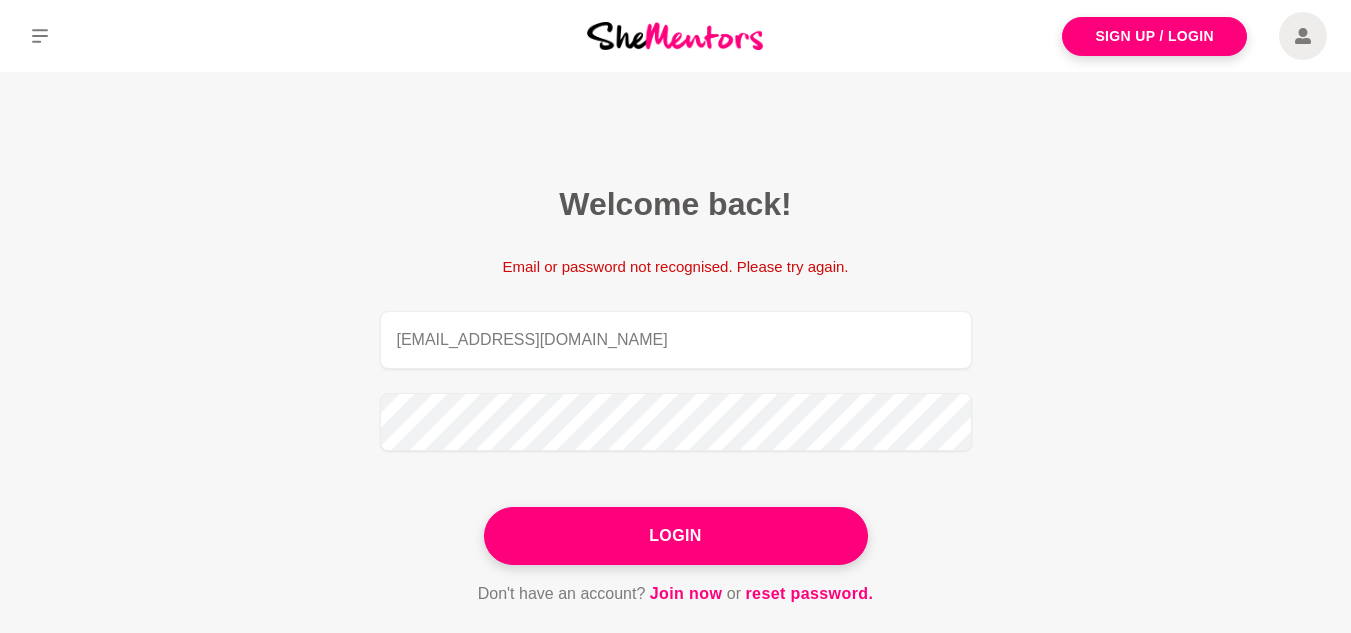 click 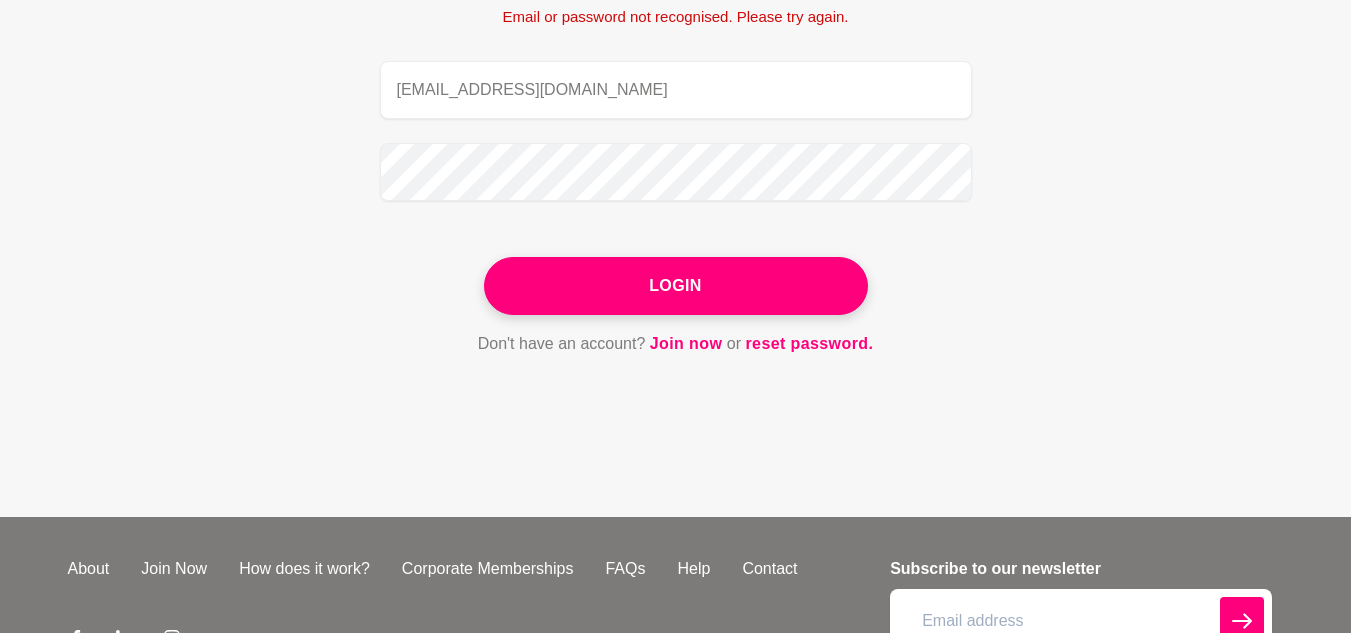 scroll, scrollTop: 246, scrollLeft: 0, axis: vertical 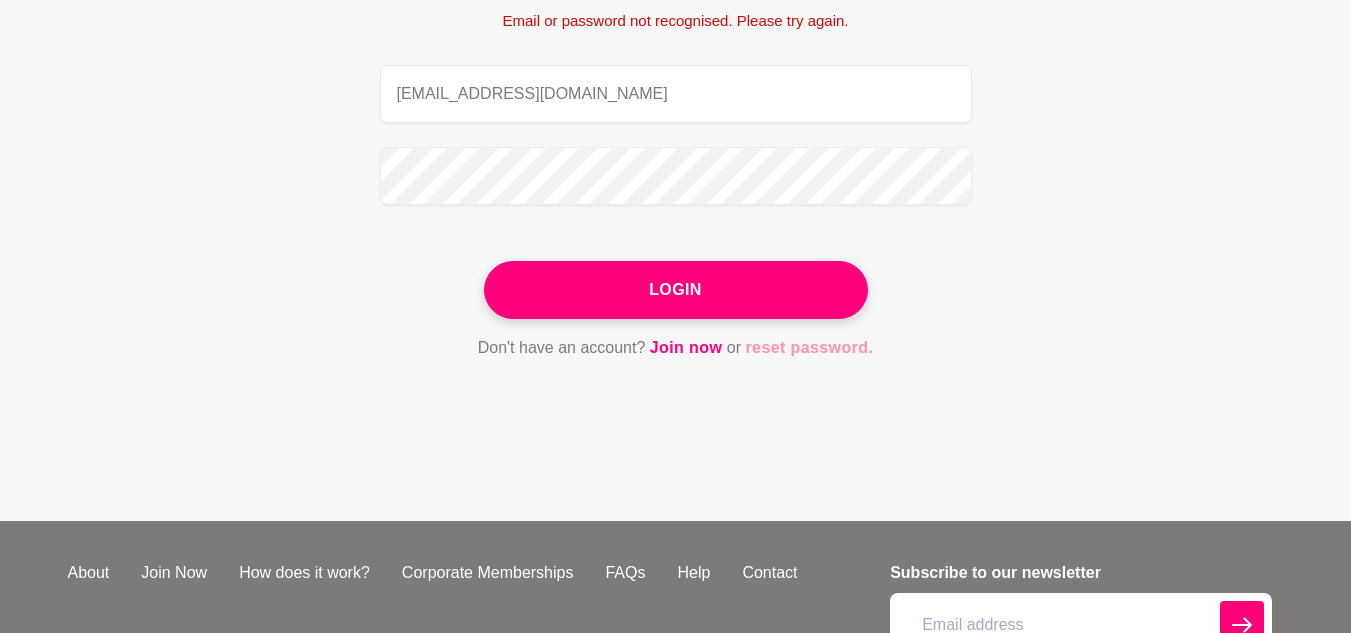 click on "reset password." at bounding box center (809, 348) 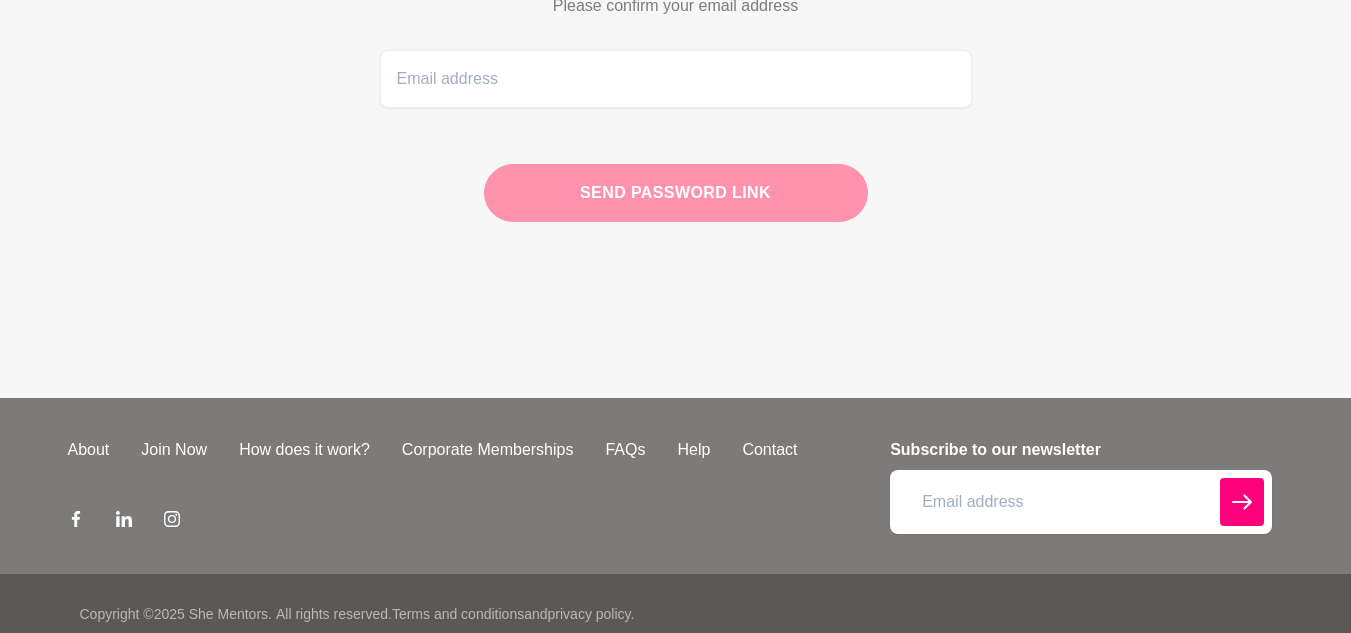 scroll, scrollTop: 0, scrollLeft: 0, axis: both 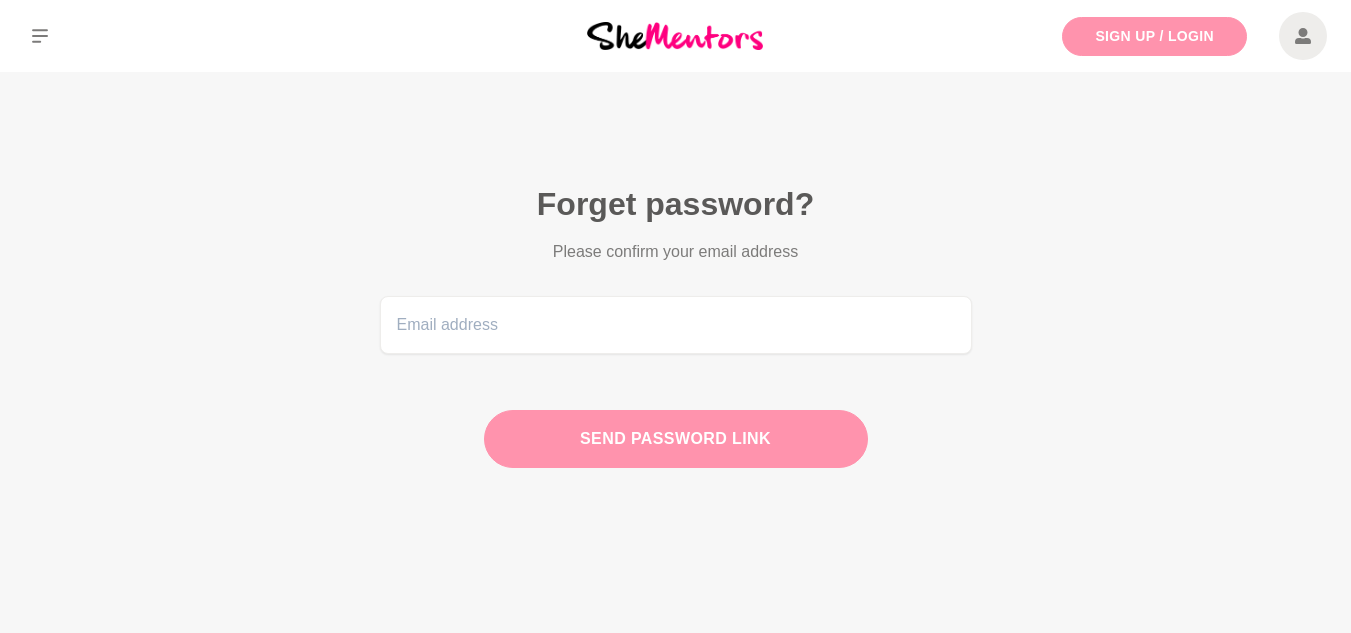 click on "Sign Up / Login" at bounding box center (1154, 36) 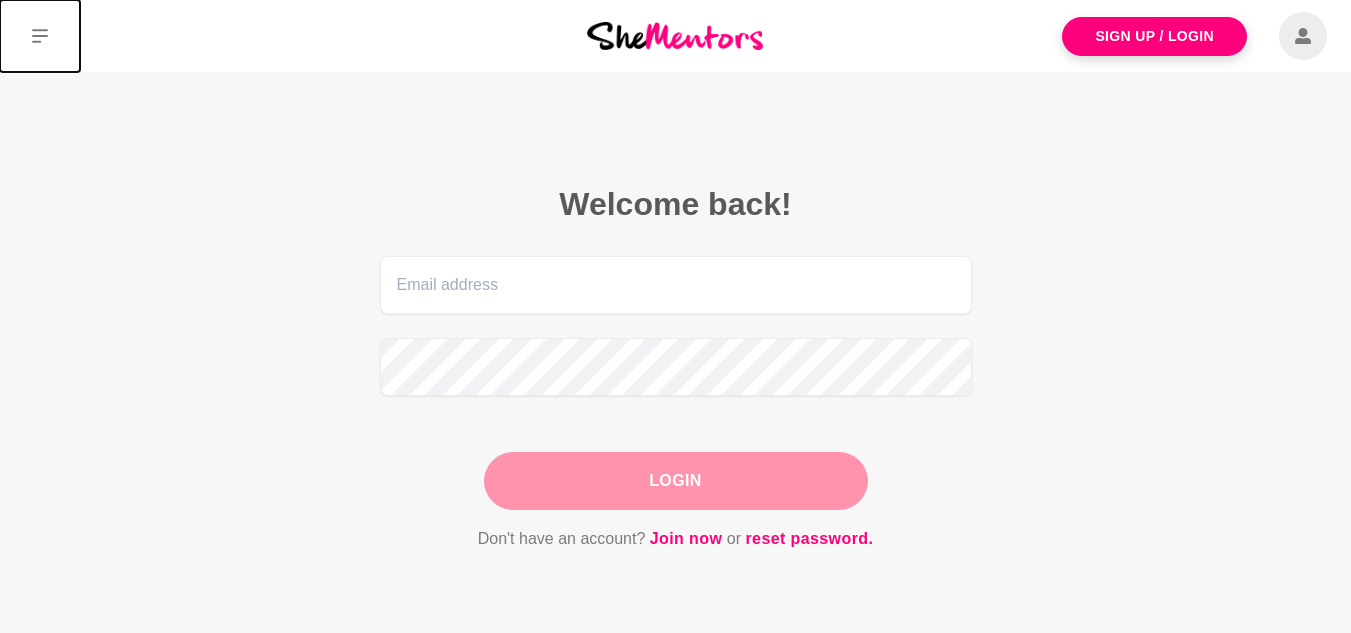 click 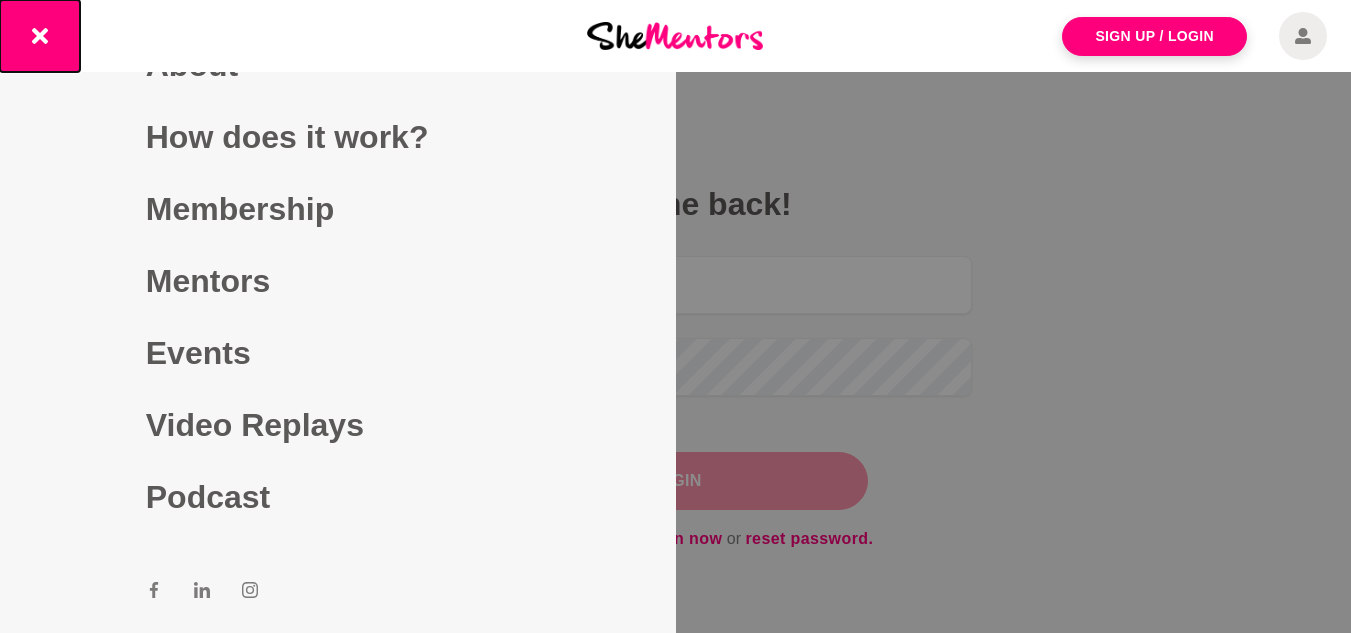 click 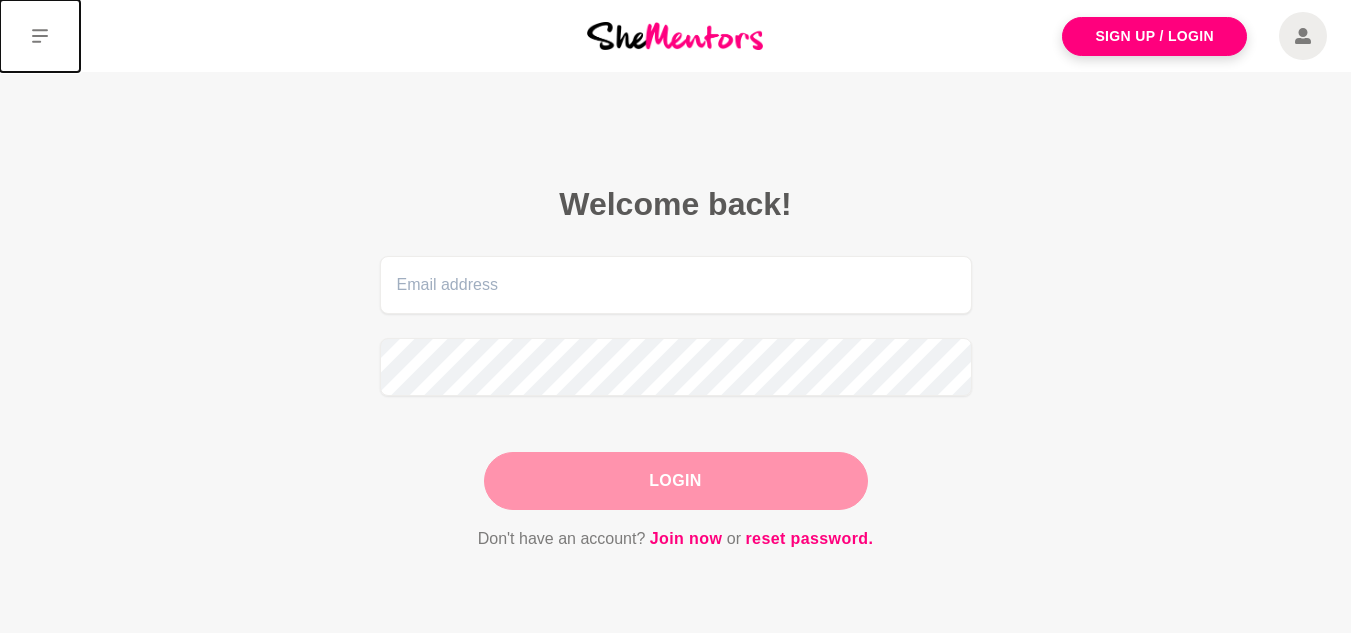 click 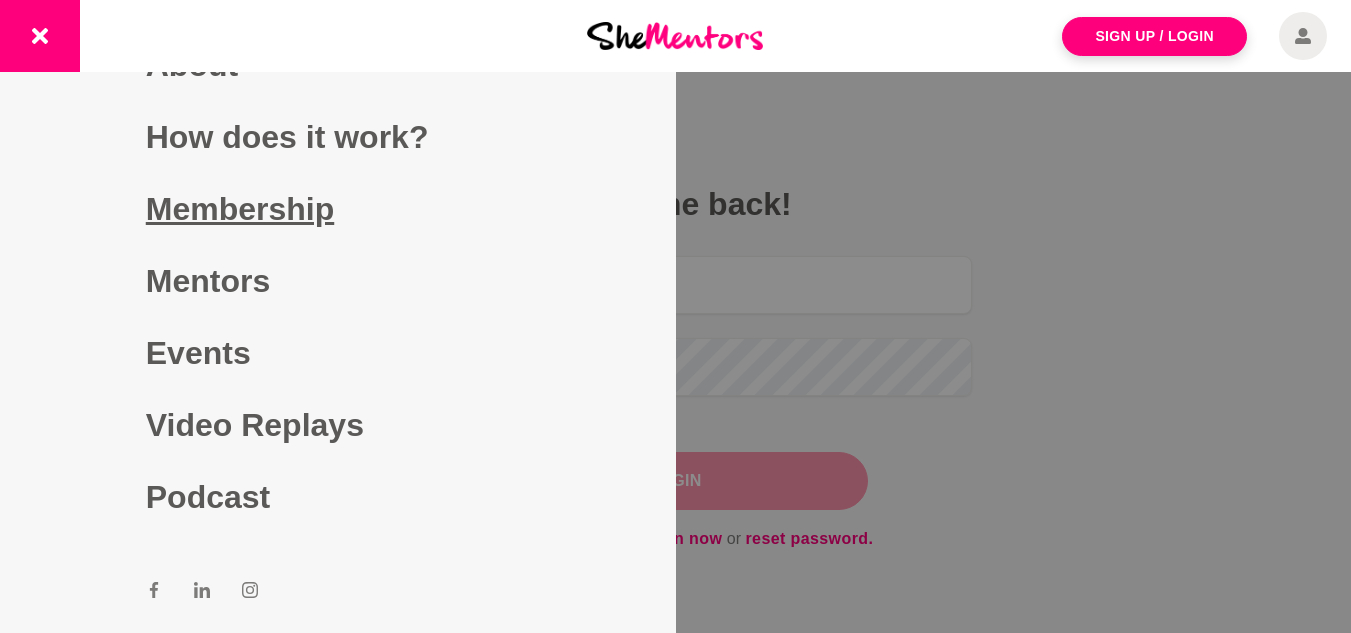 click on "Membership" at bounding box center (338, 209) 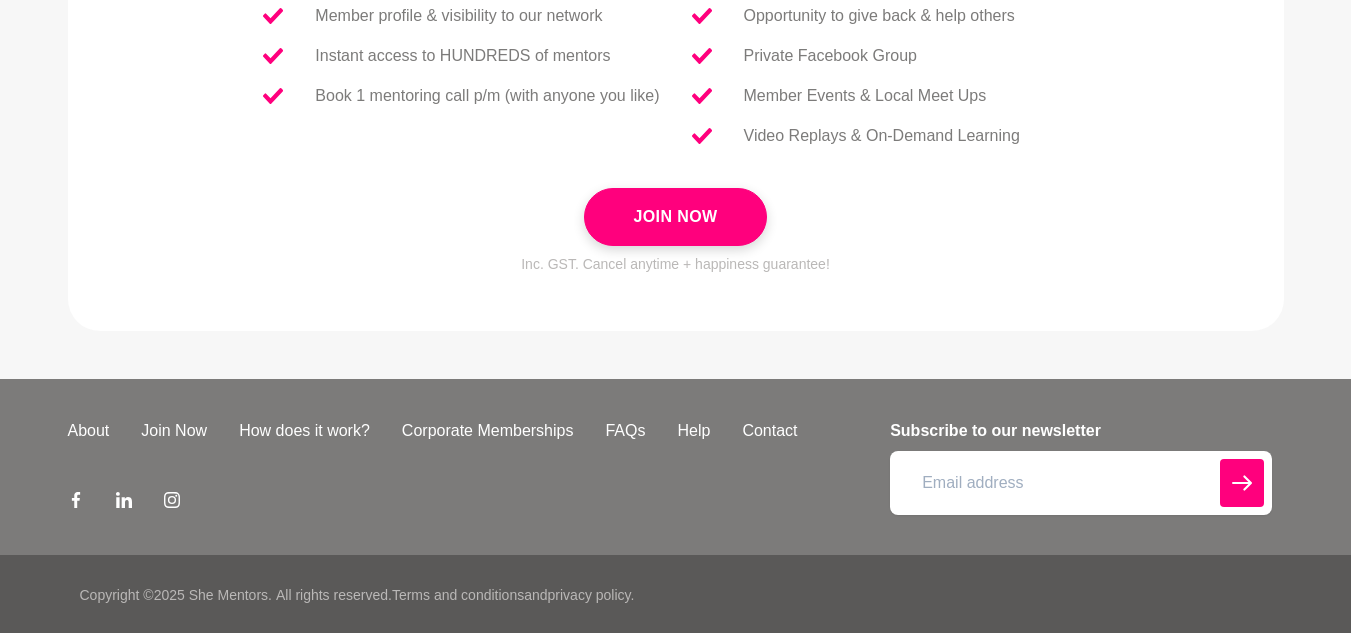 scroll, scrollTop: 0, scrollLeft: 0, axis: both 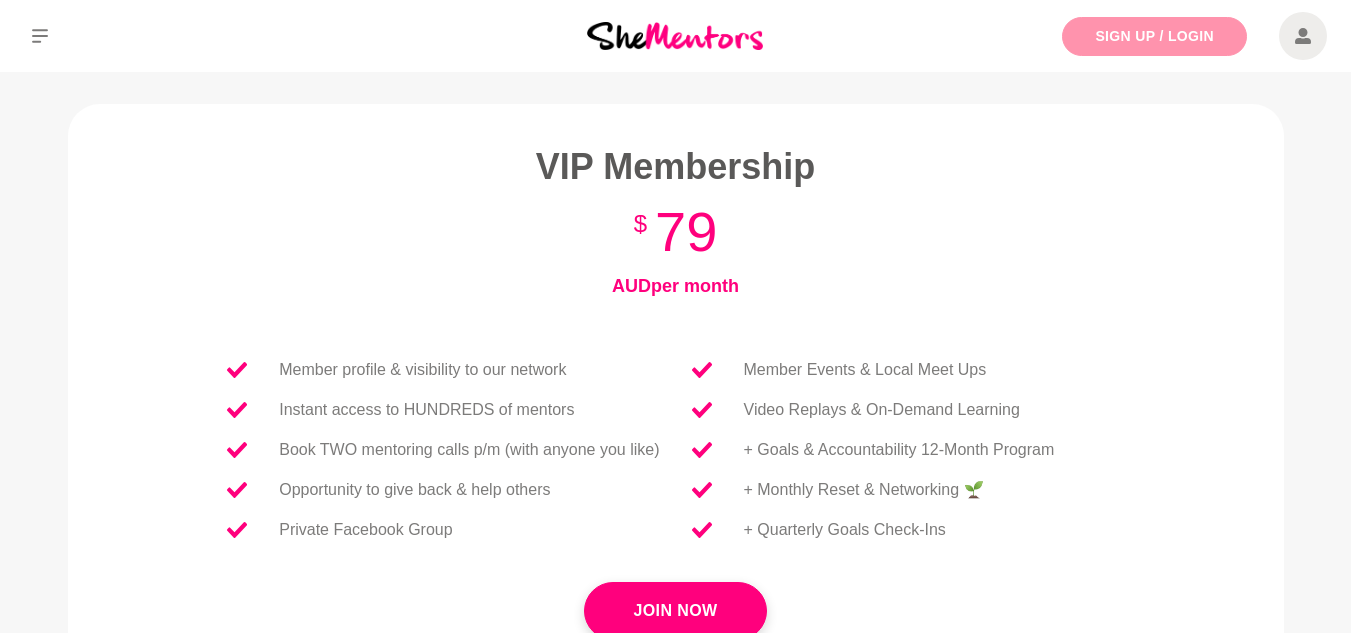 click on "Sign Up / Login" at bounding box center (1154, 36) 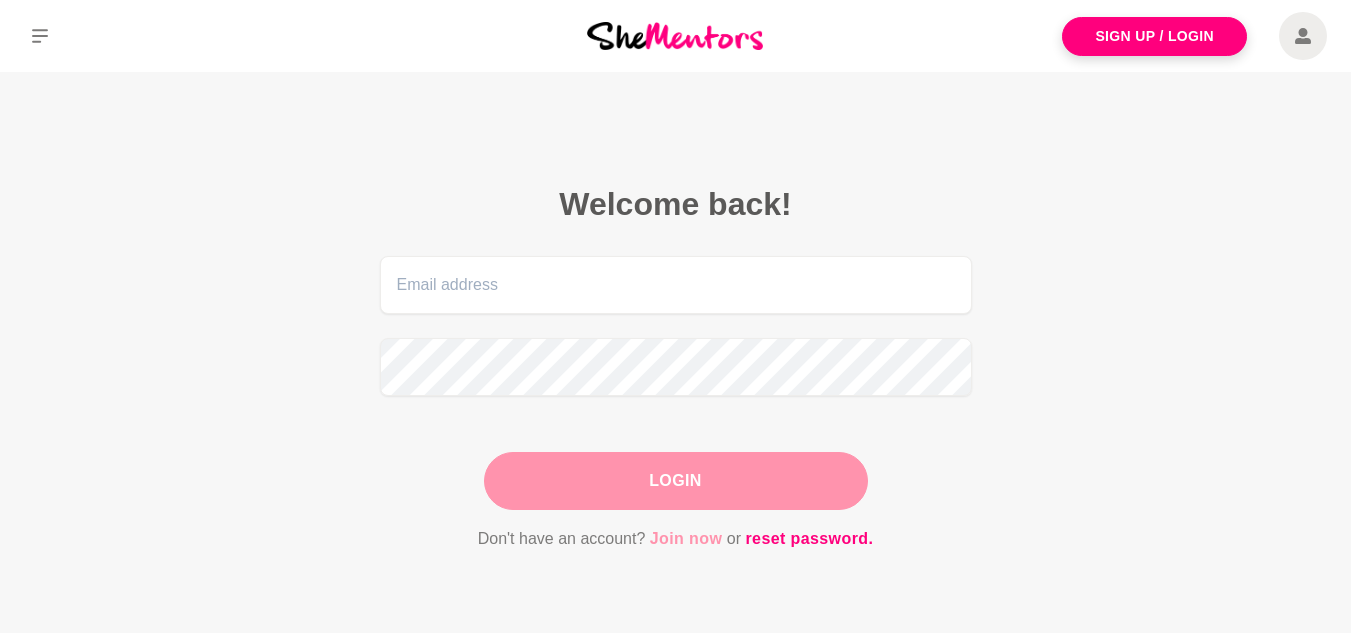 click on "Join now" at bounding box center [686, 539] 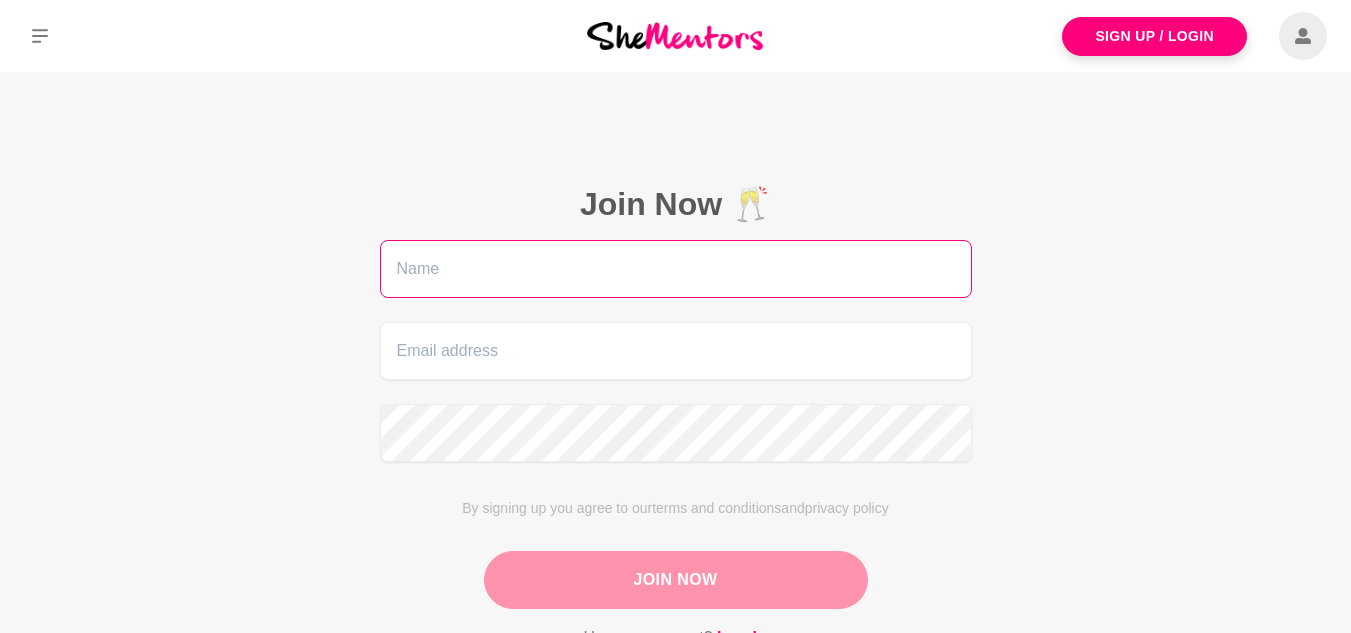click at bounding box center [676, 269] 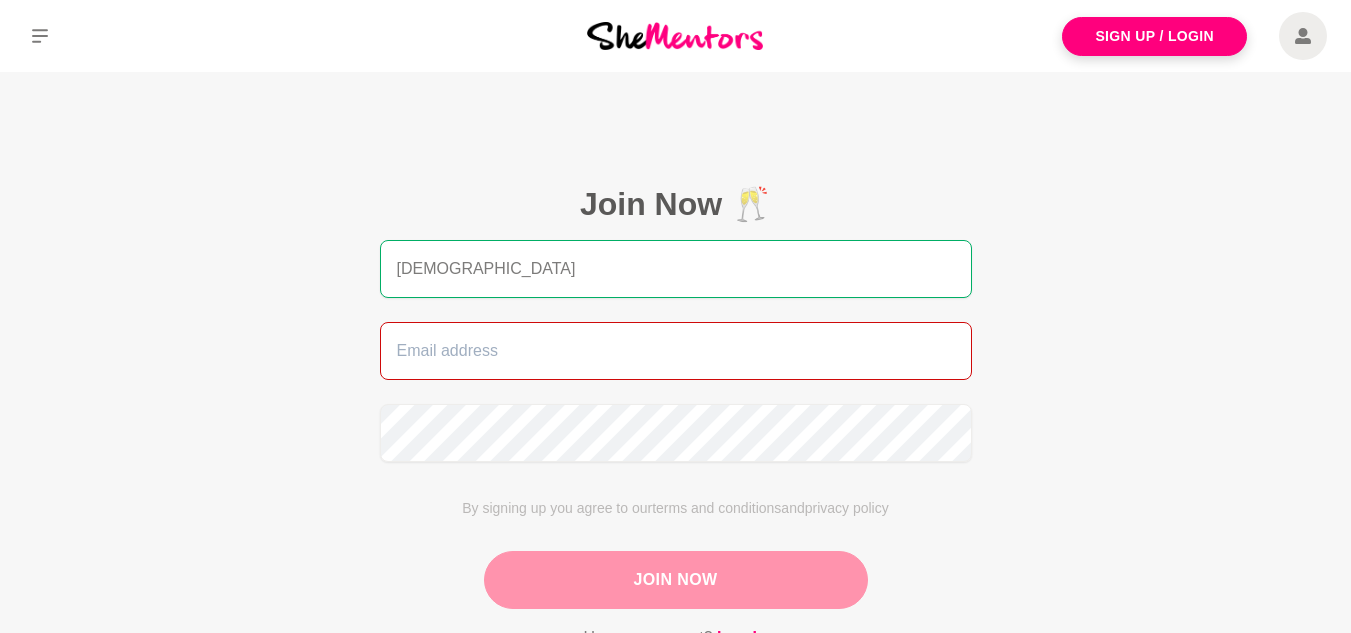 click at bounding box center [676, 351] 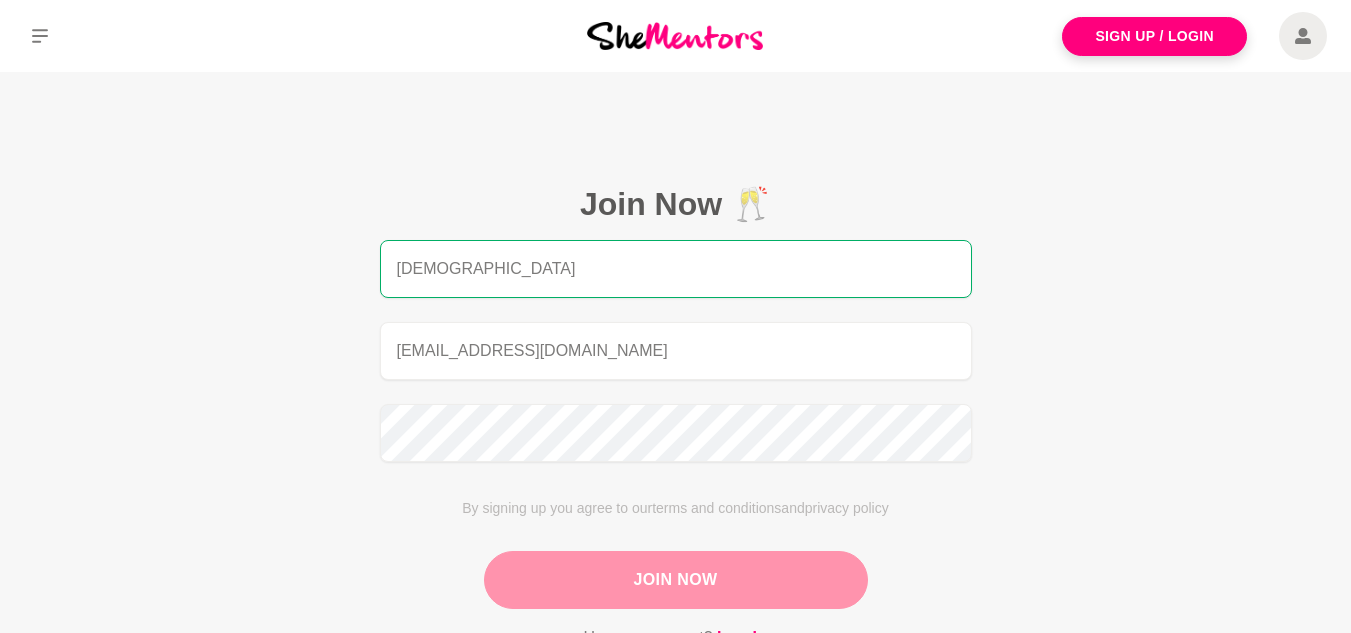 click on "Join Now" at bounding box center [676, 580] 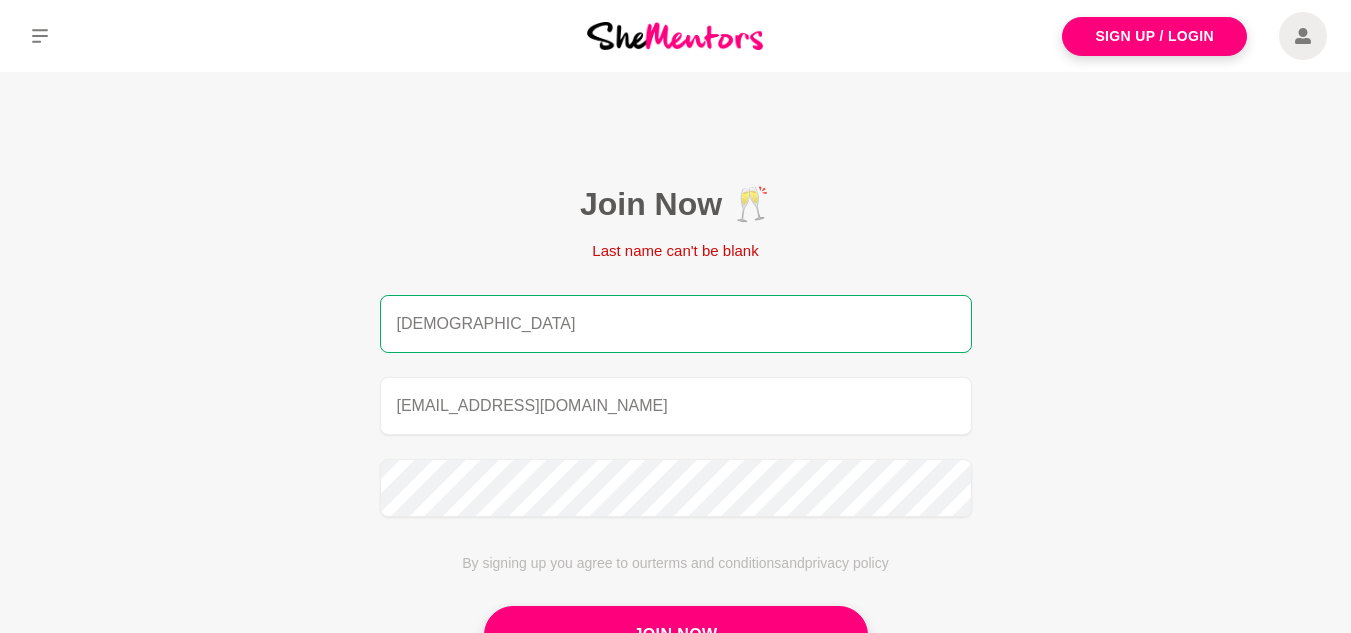 click on "Krishna" at bounding box center [676, 324] 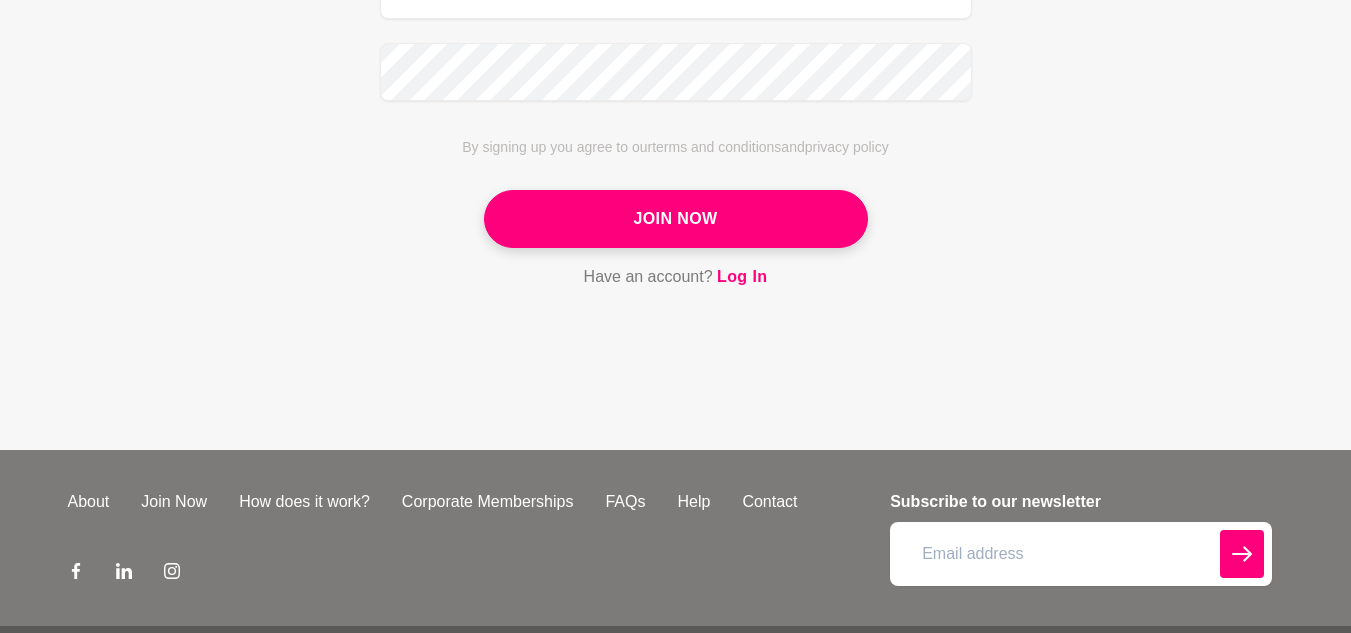 scroll, scrollTop: 421, scrollLeft: 0, axis: vertical 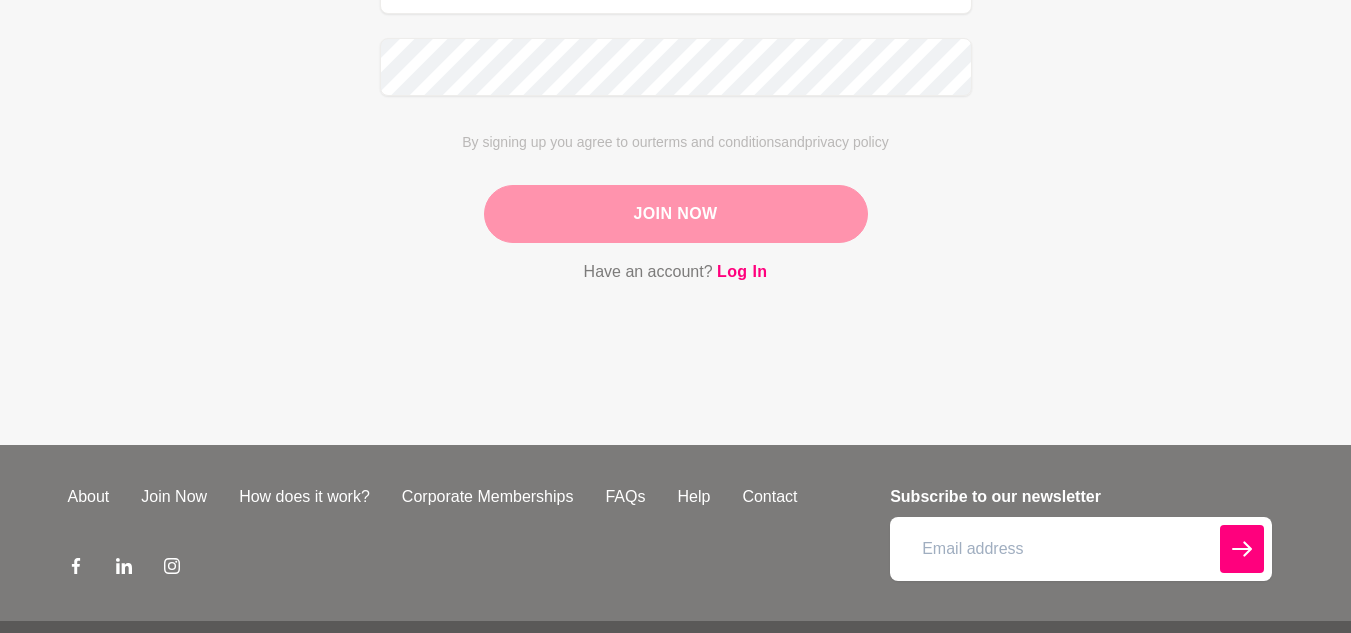 type on "Krishna Desai" 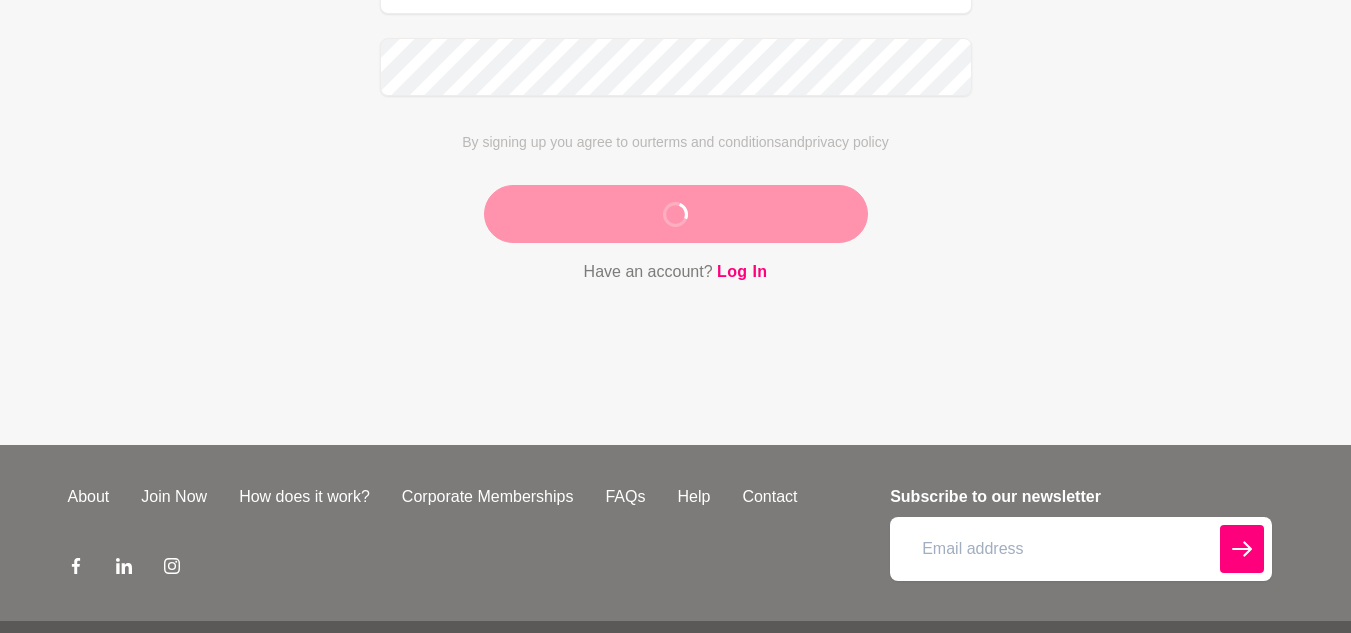 scroll, scrollTop: 0, scrollLeft: 0, axis: both 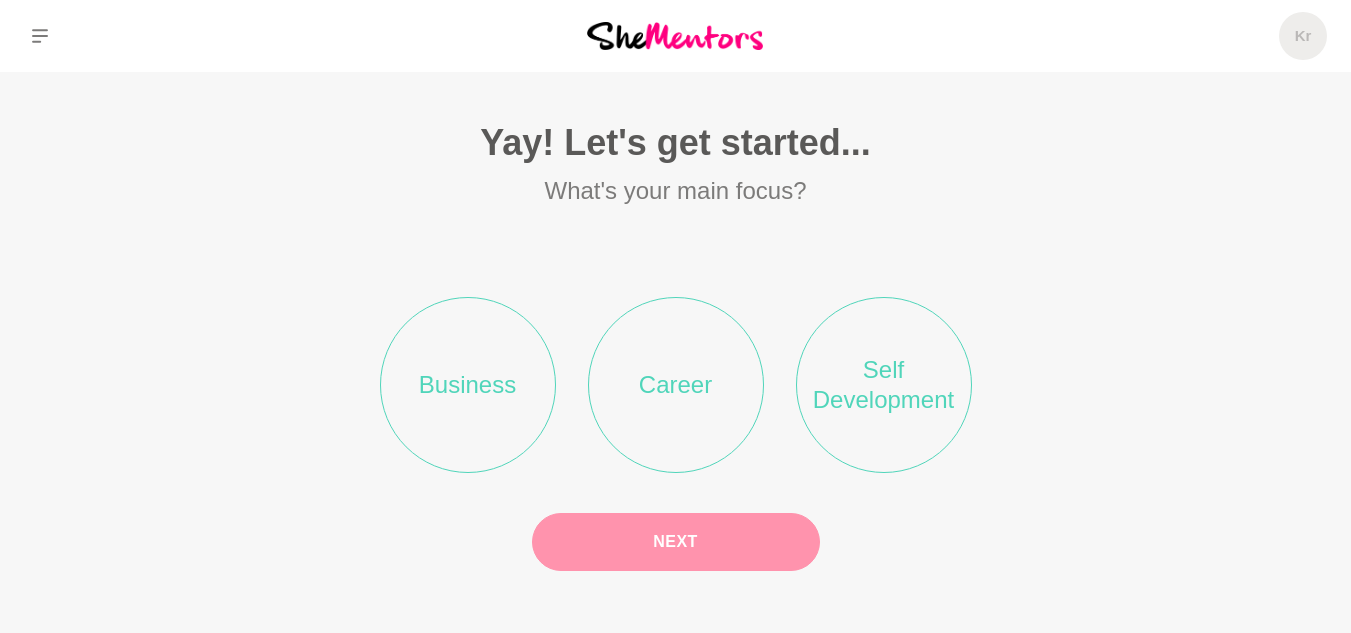 click on "Career" at bounding box center [676, 385] 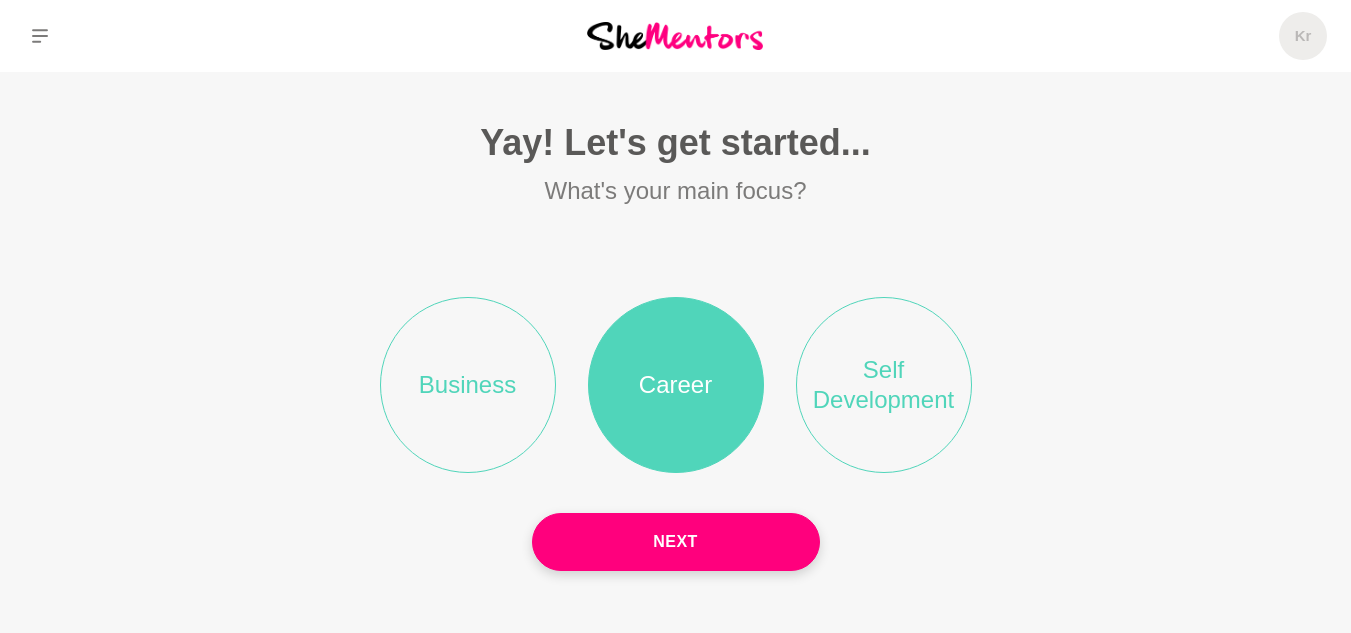click on "Self Development" at bounding box center (884, 385) 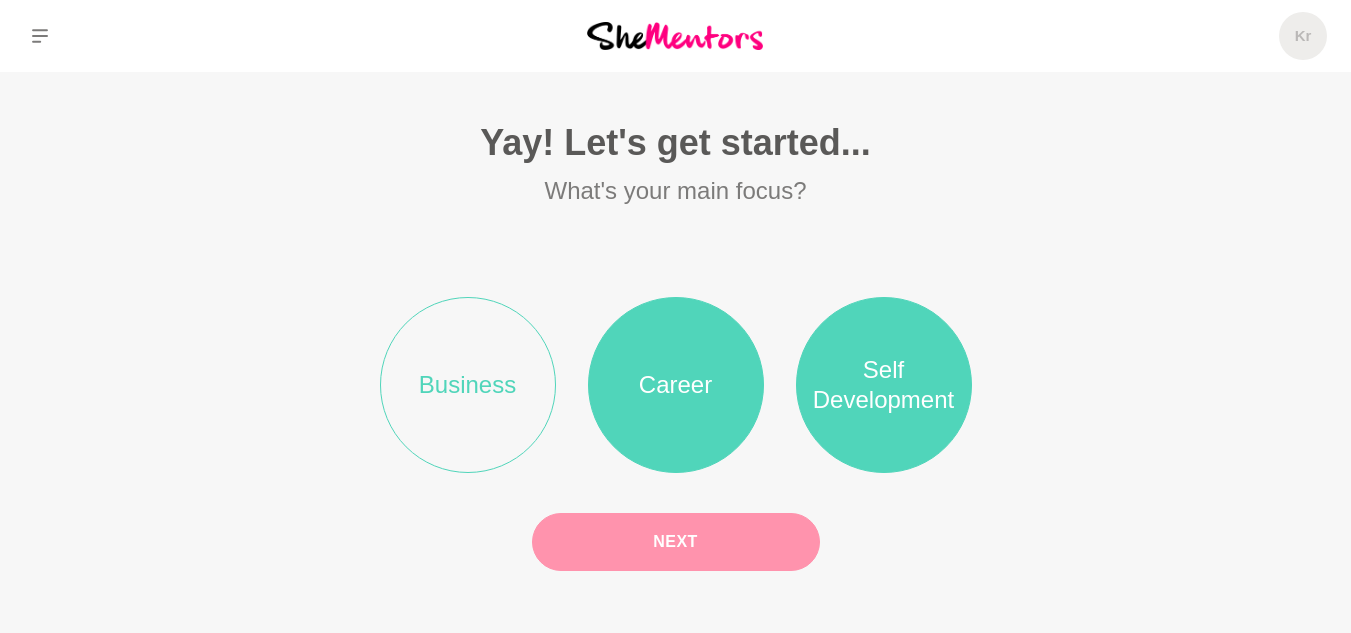click on "Next" at bounding box center [676, 542] 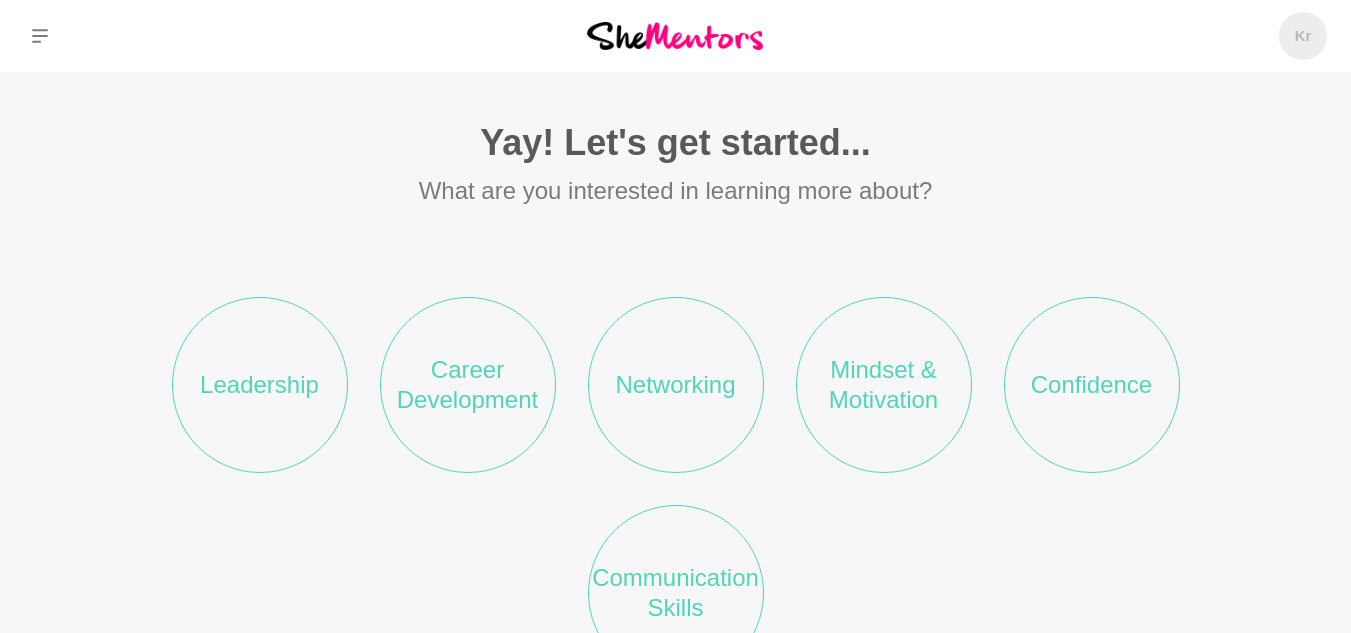 click on "Career Development" at bounding box center (468, 385) 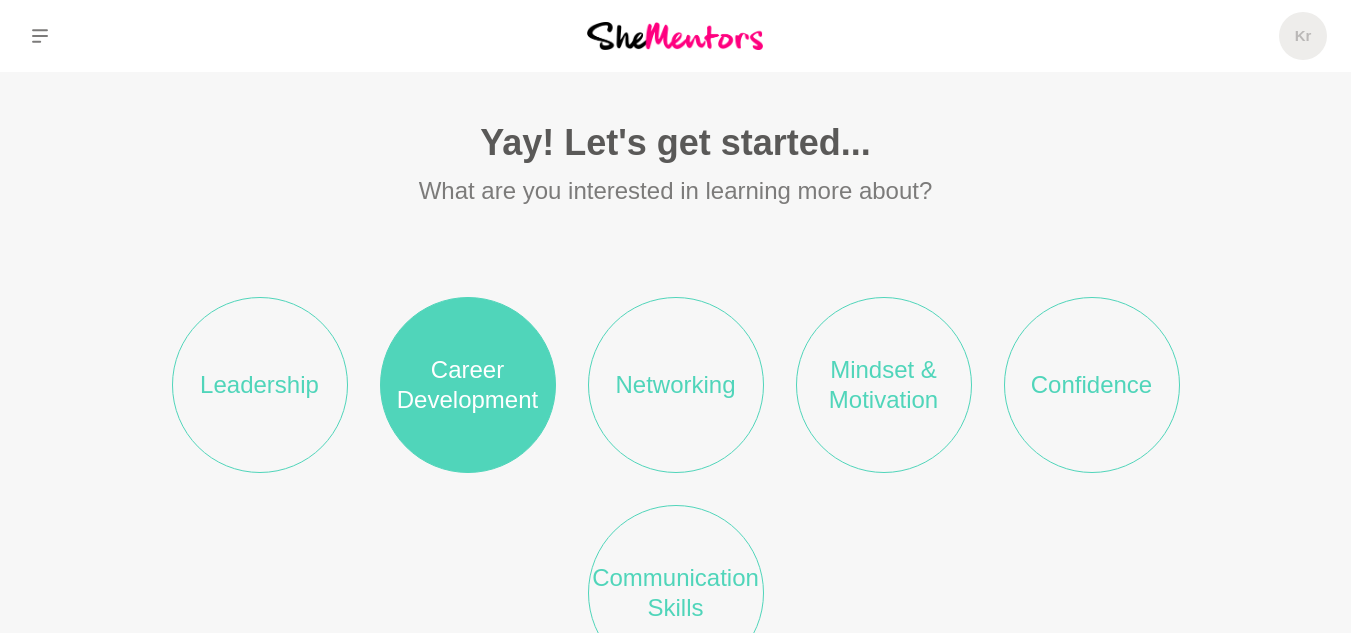click on "Networking" at bounding box center [676, 385] 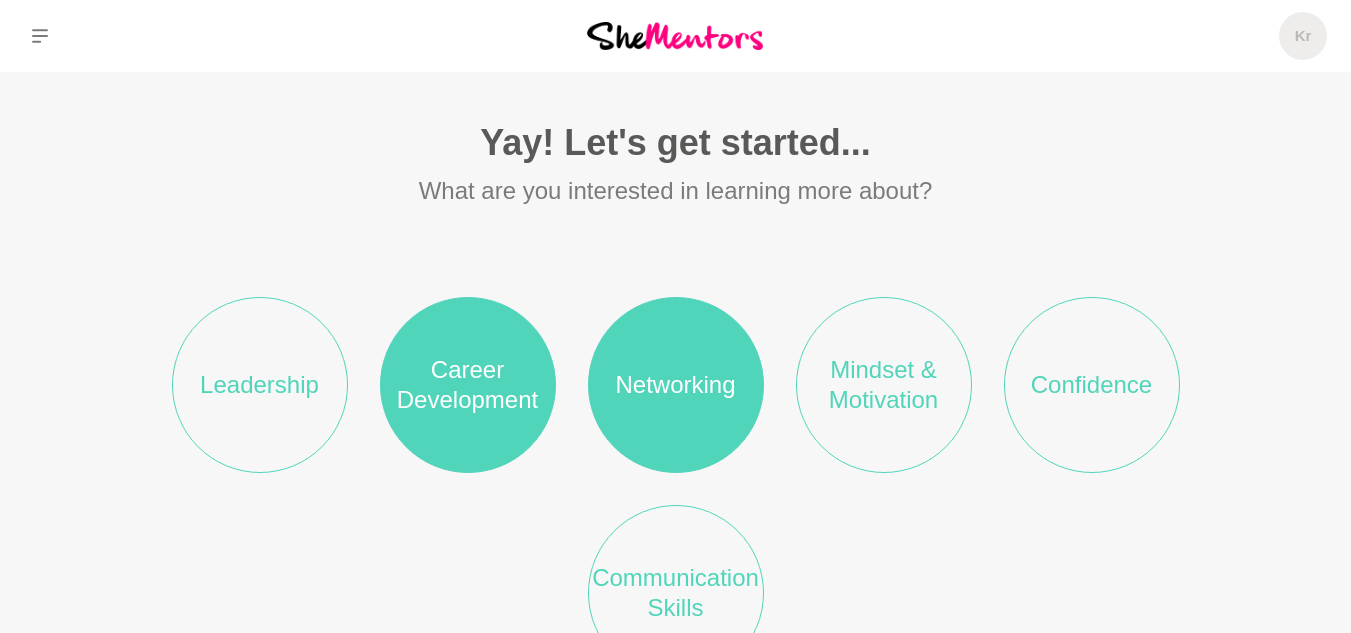click on "Mindset & Motivation" at bounding box center [884, 385] 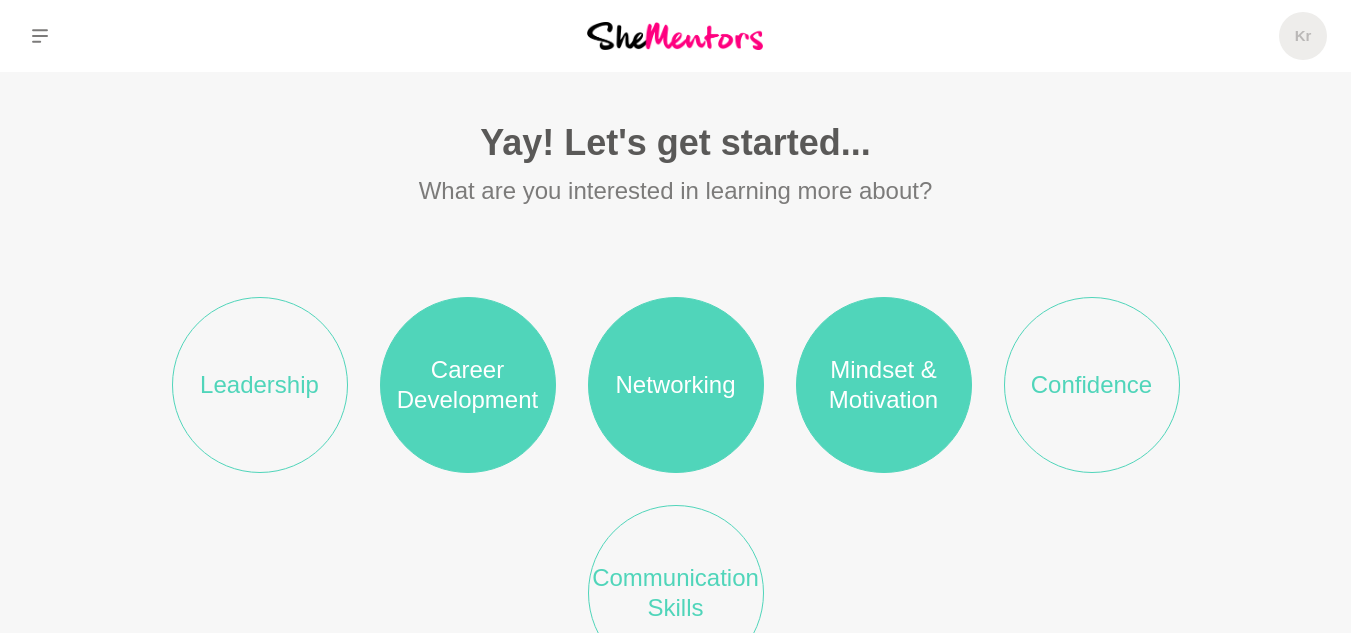 click on "Confidence" at bounding box center [1092, 385] 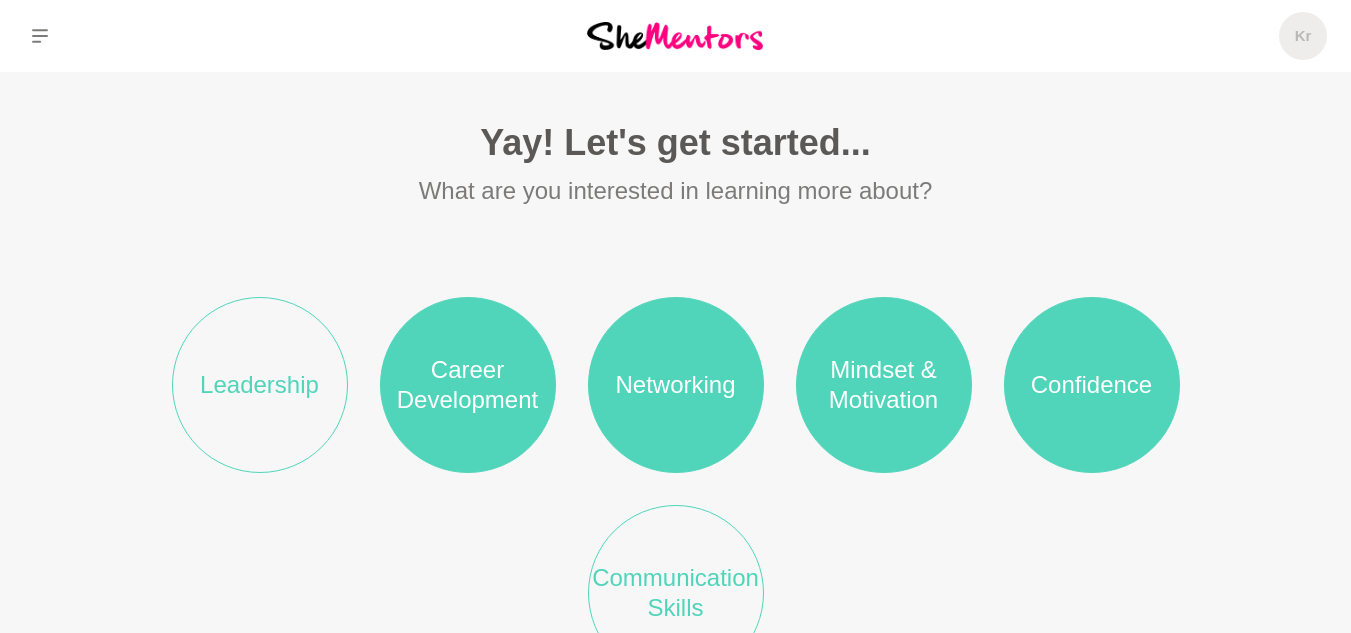 click on "Communication Skills" at bounding box center [676, 593] 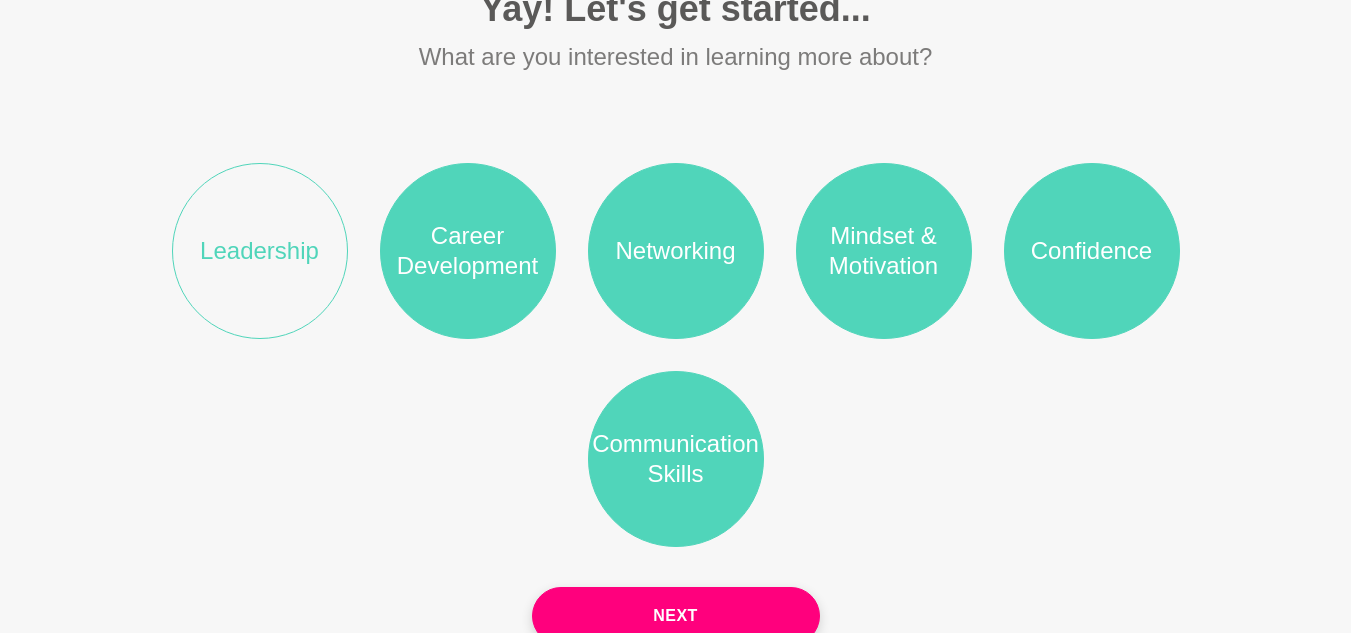 scroll, scrollTop: 226, scrollLeft: 0, axis: vertical 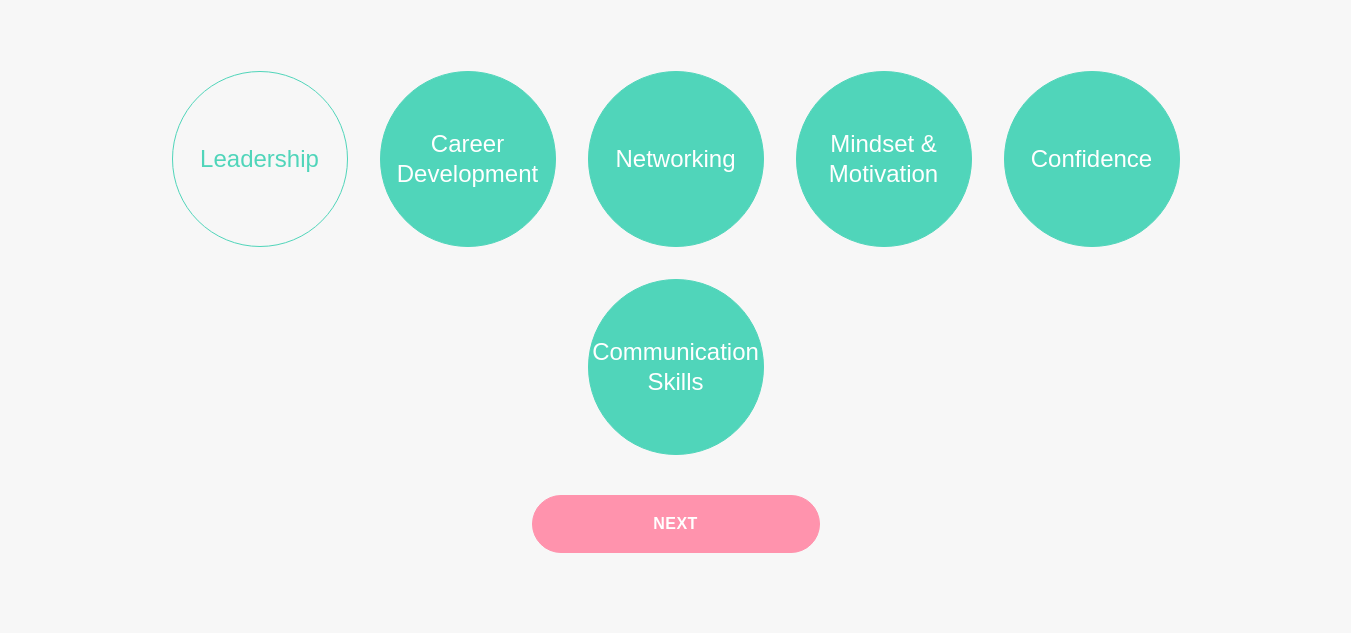 click on "Next" at bounding box center [676, 524] 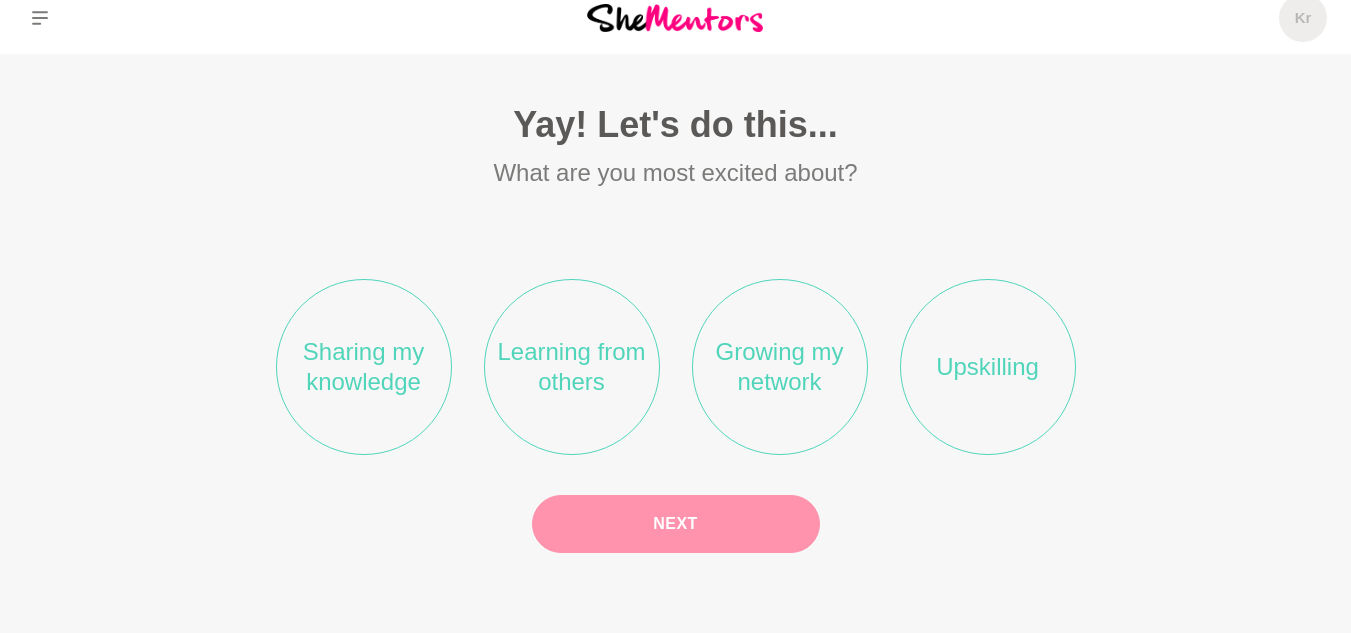 click on "Sharing my knowledge Learning from others Growing my network Upskilling" at bounding box center [676, 367] 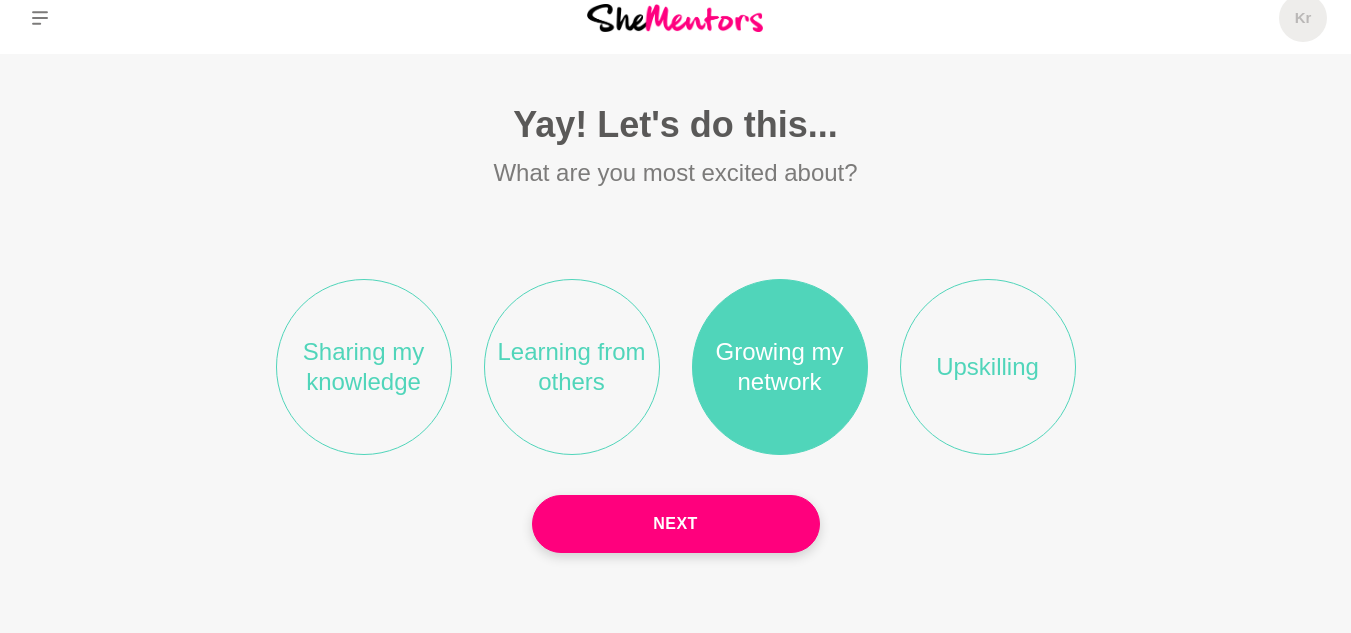 click on "Learning from others" at bounding box center (572, 367) 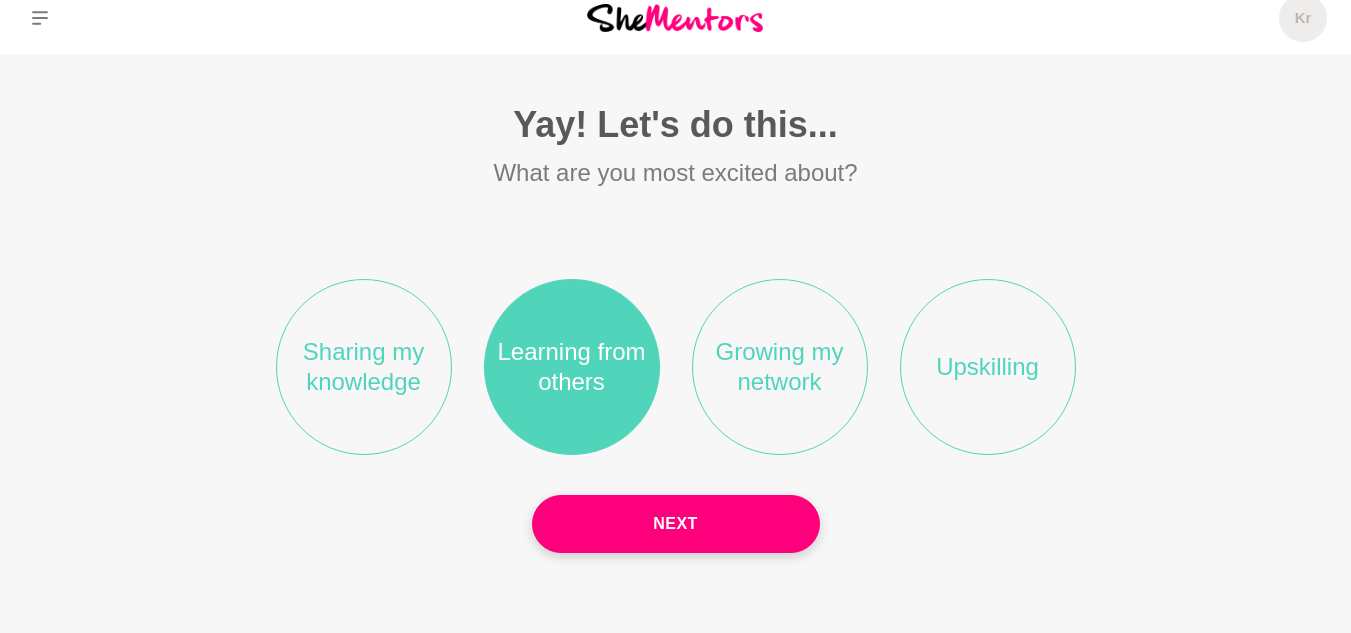 click on "Growing my network" at bounding box center (780, 367) 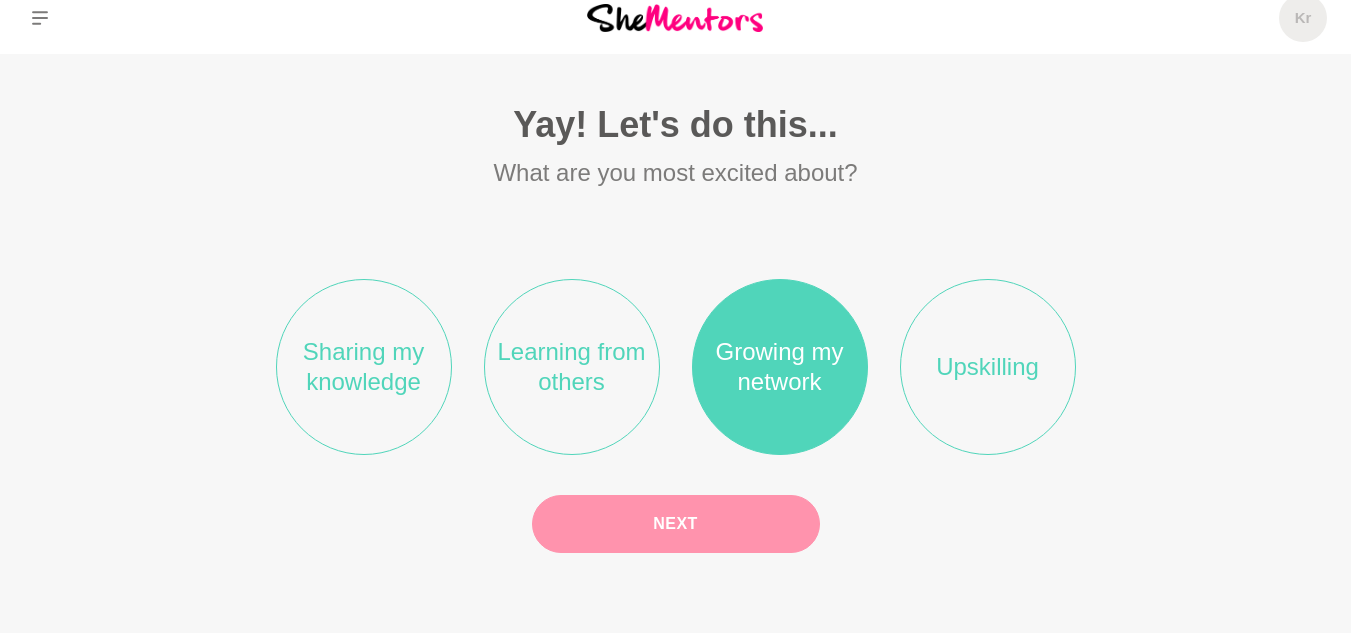 click on "Next" at bounding box center [676, 524] 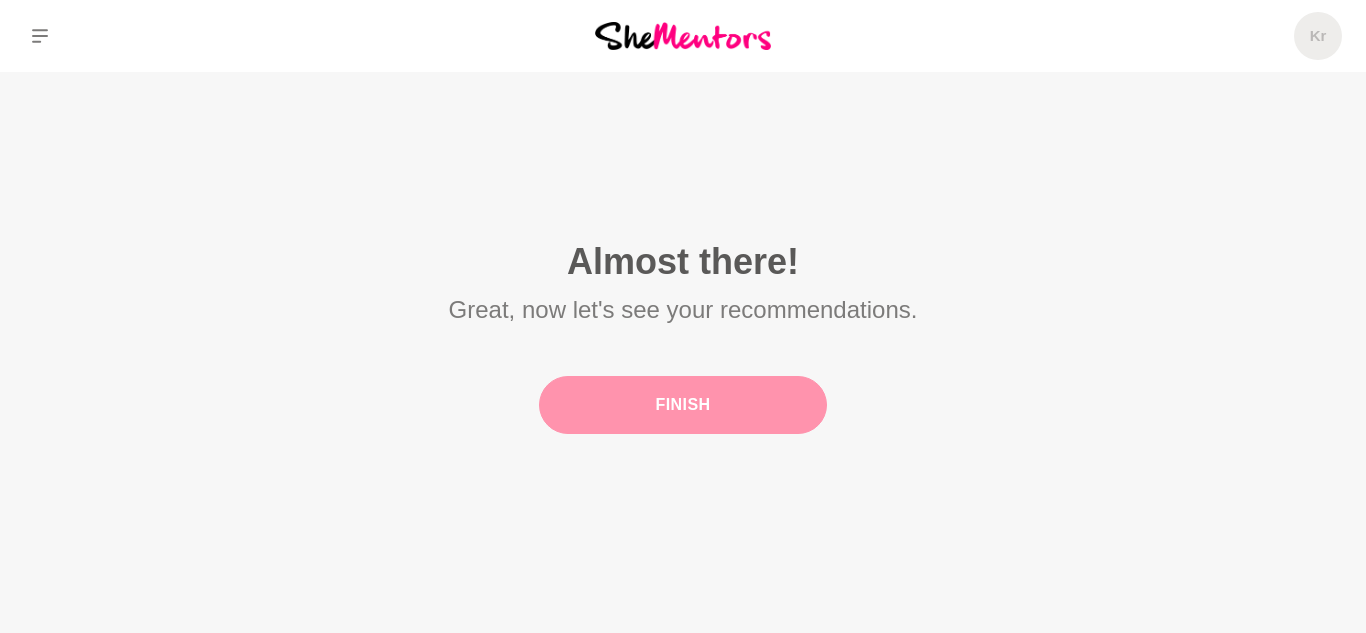 click on "Finish" at bounding box center [683, 405] 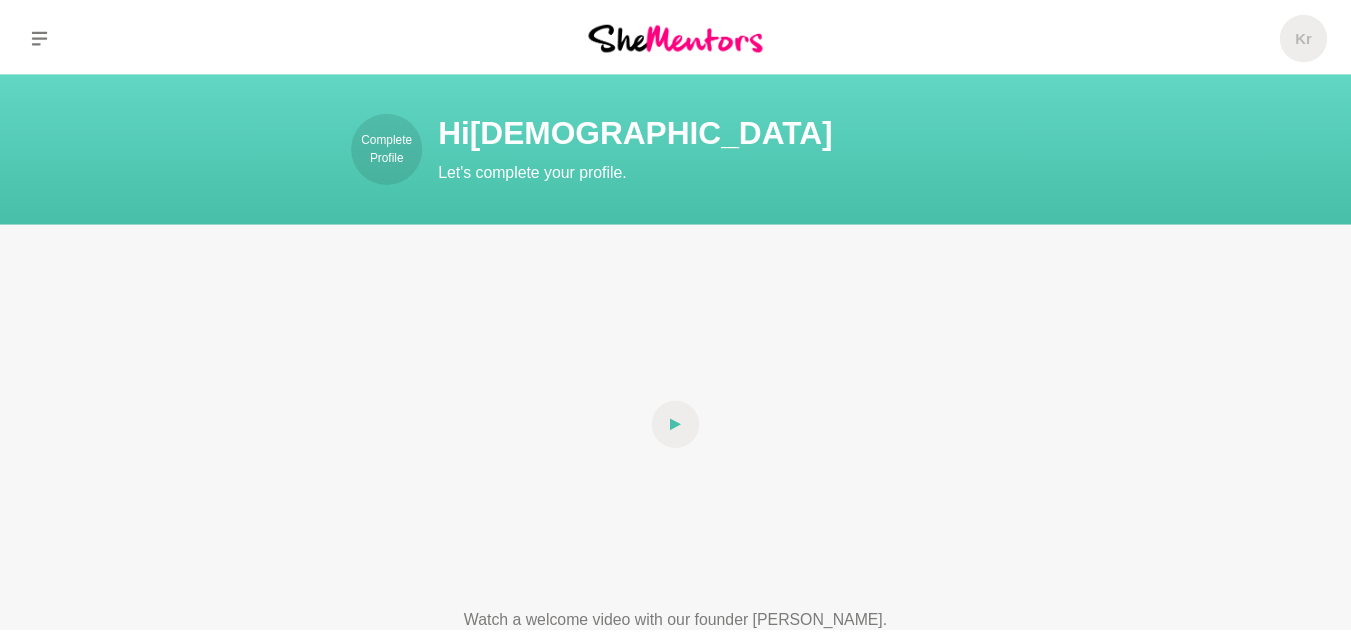 scroll, scrollTop: 0, scrollLeft: 0, axis: both 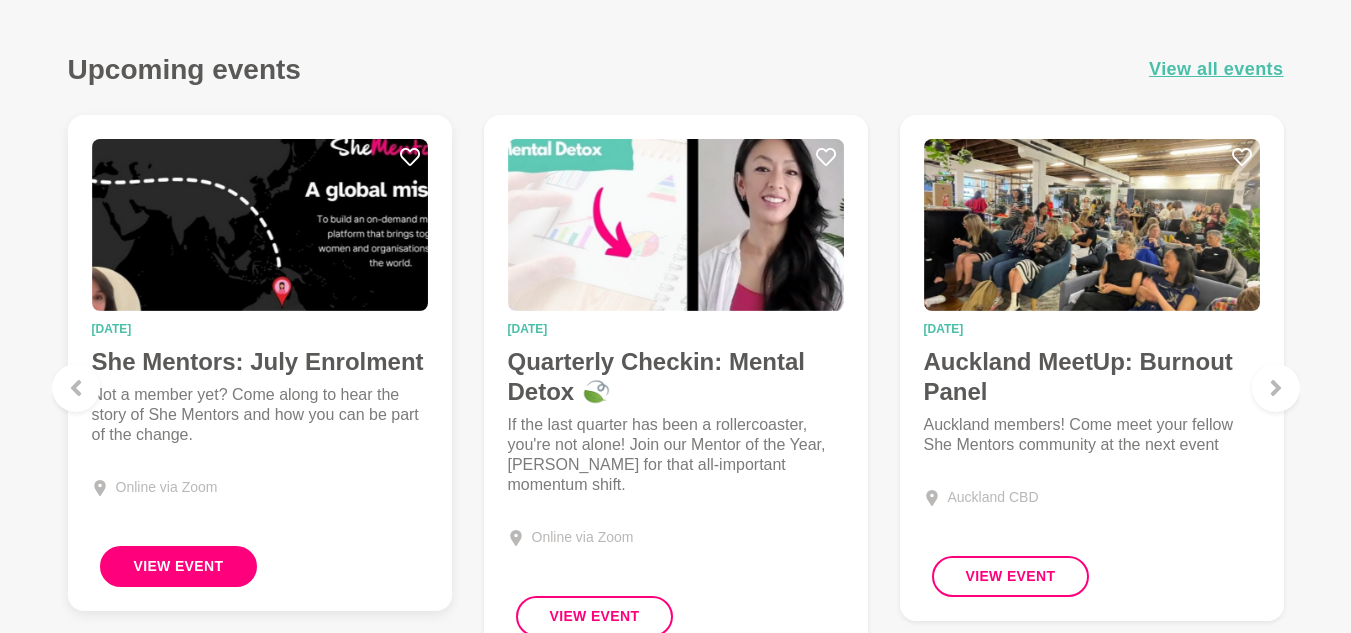 click on "View Event" at bounding box center [179, 566] 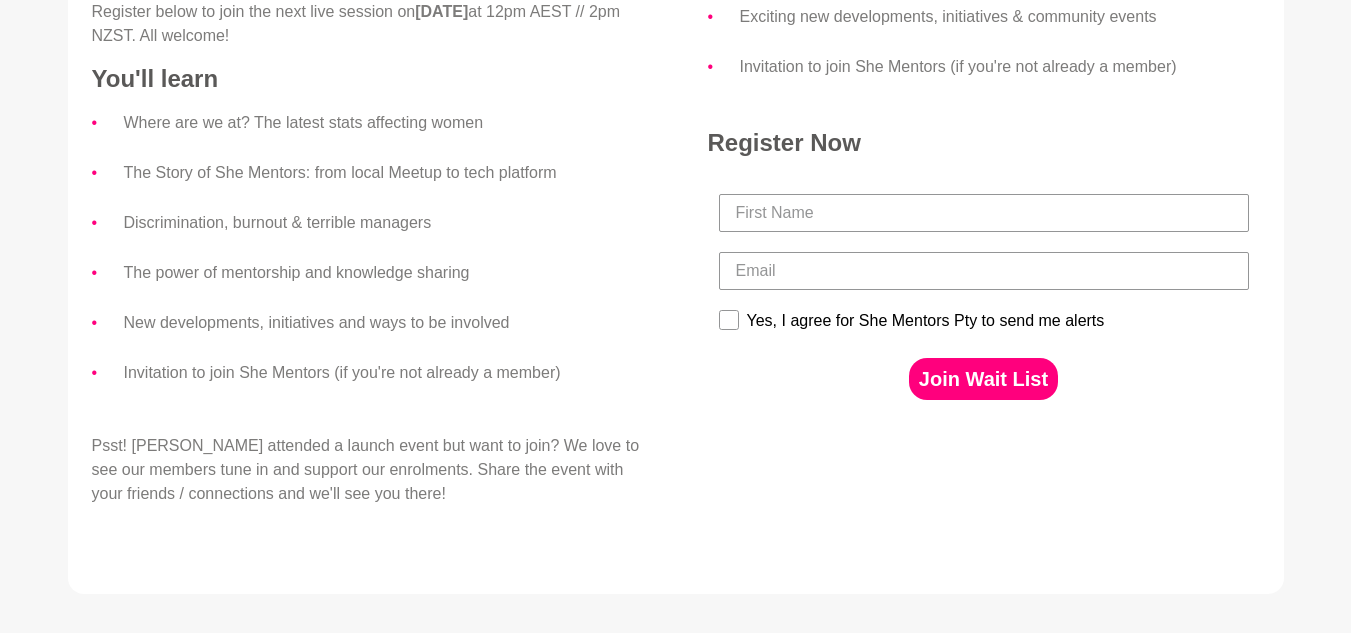 scroll, scrollTop: 0, scrollLeft: 0, axis: both 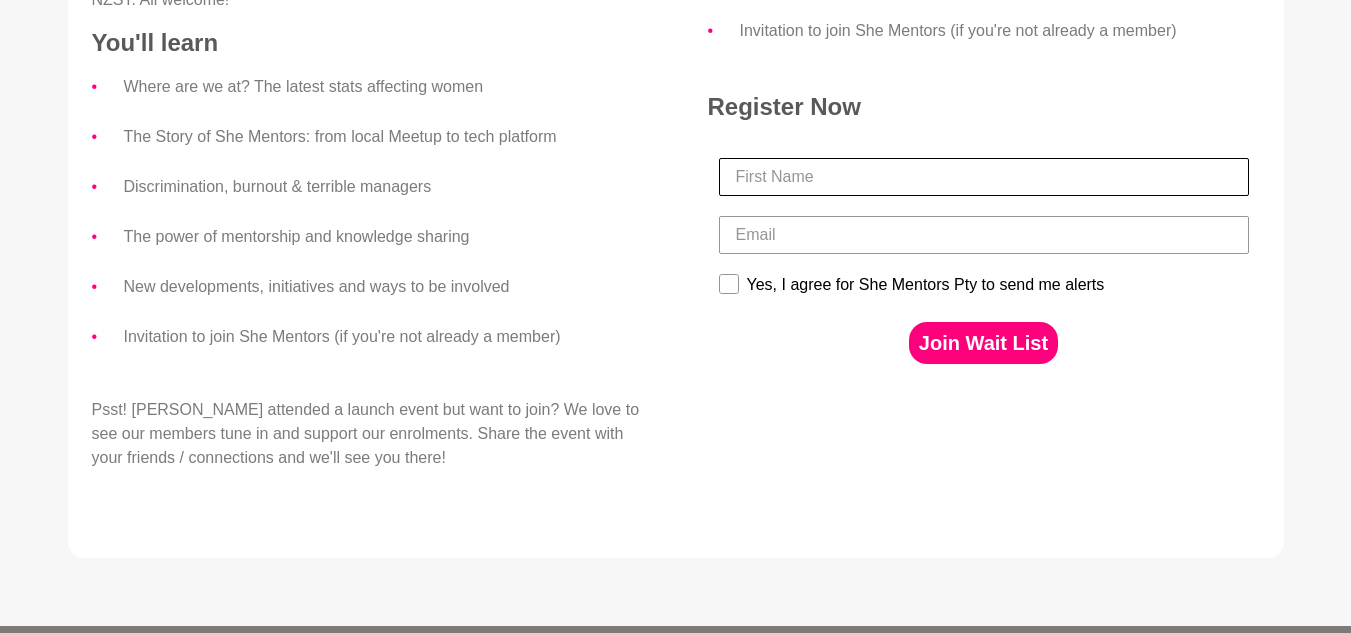 click at bounding box center [984, 177] 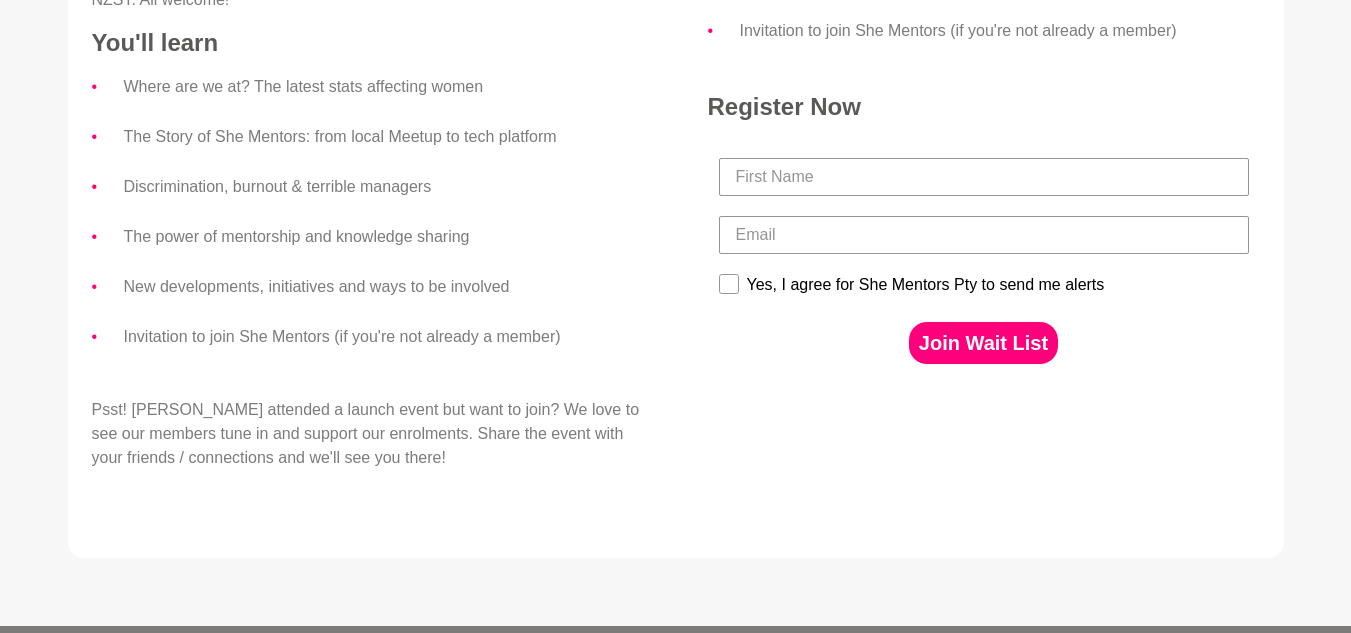 type on "Krishna" 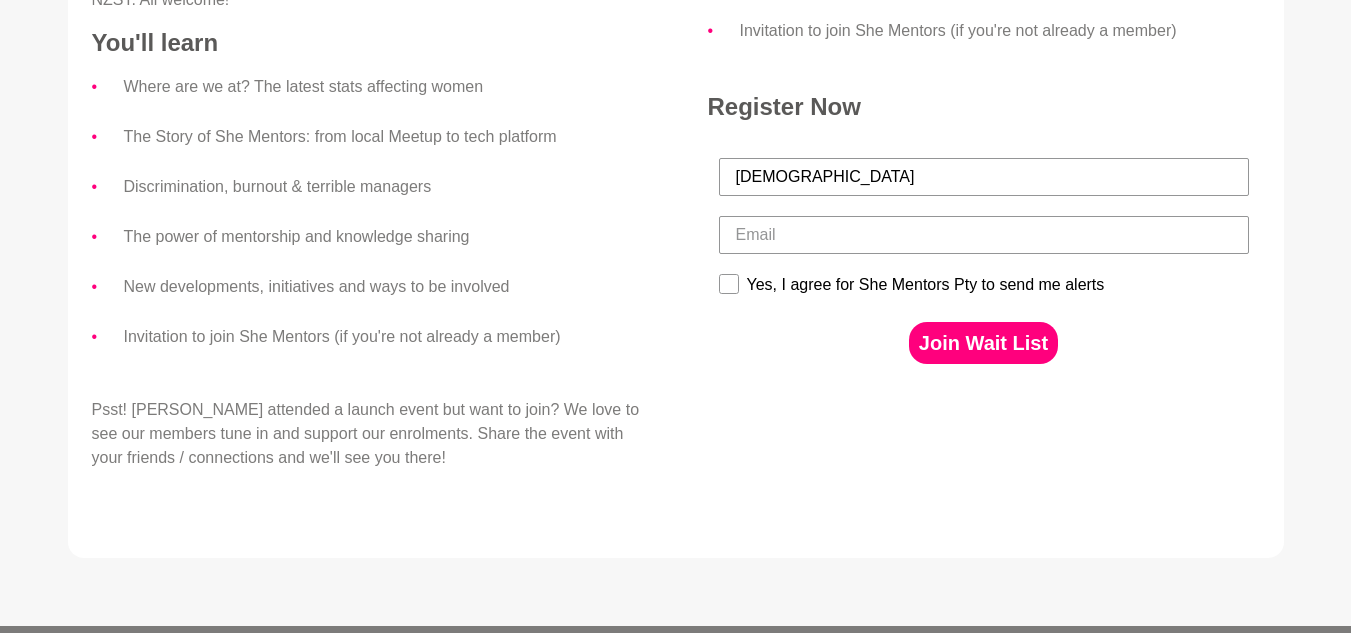 type on "krishnadesai1988@gmail.com" 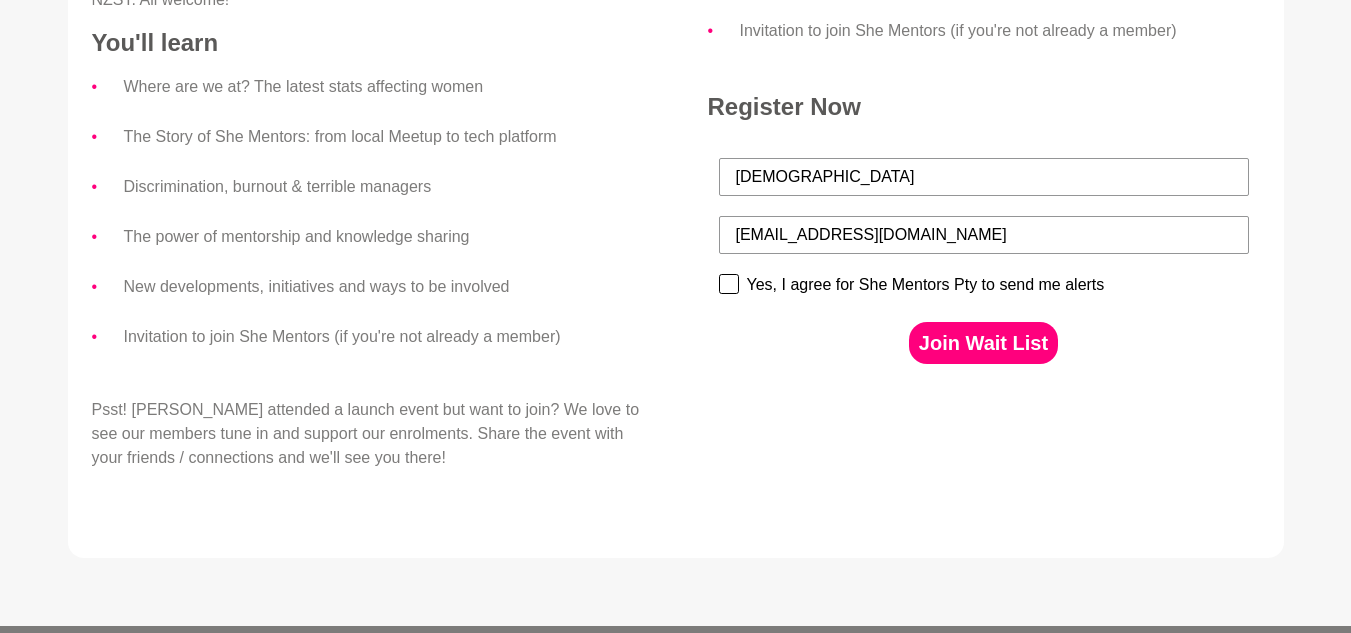click 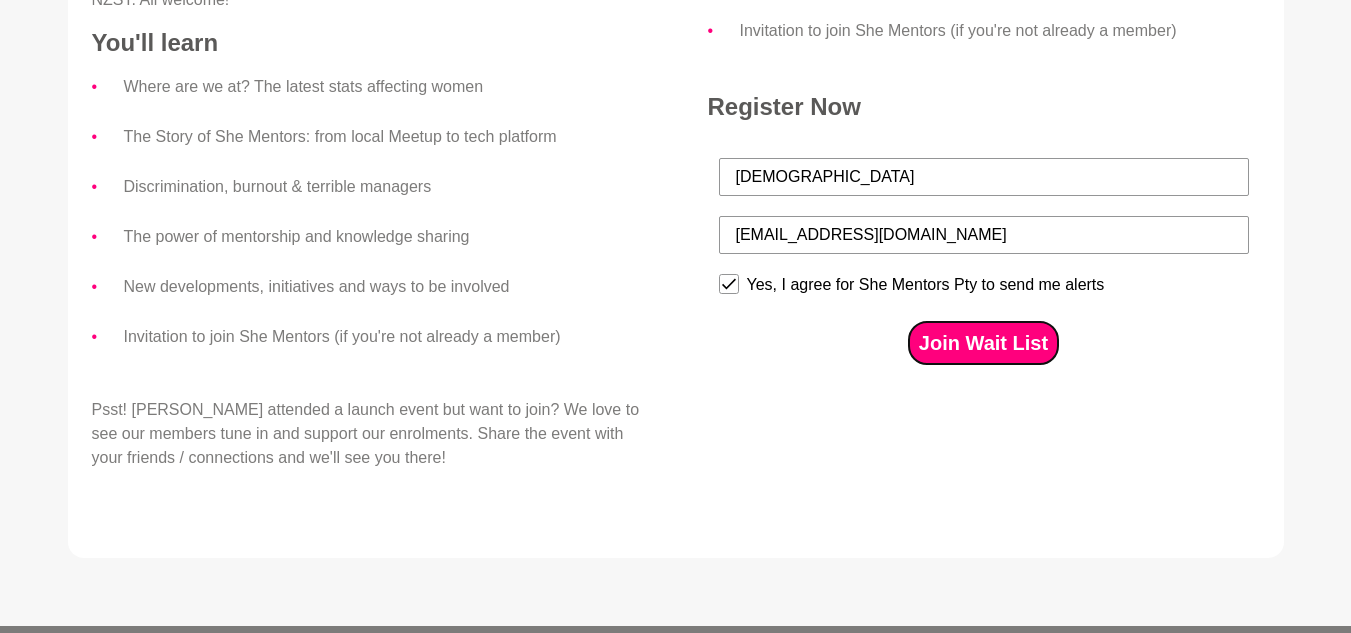 click on "Join Wait List" at bounding box center [983, 343] 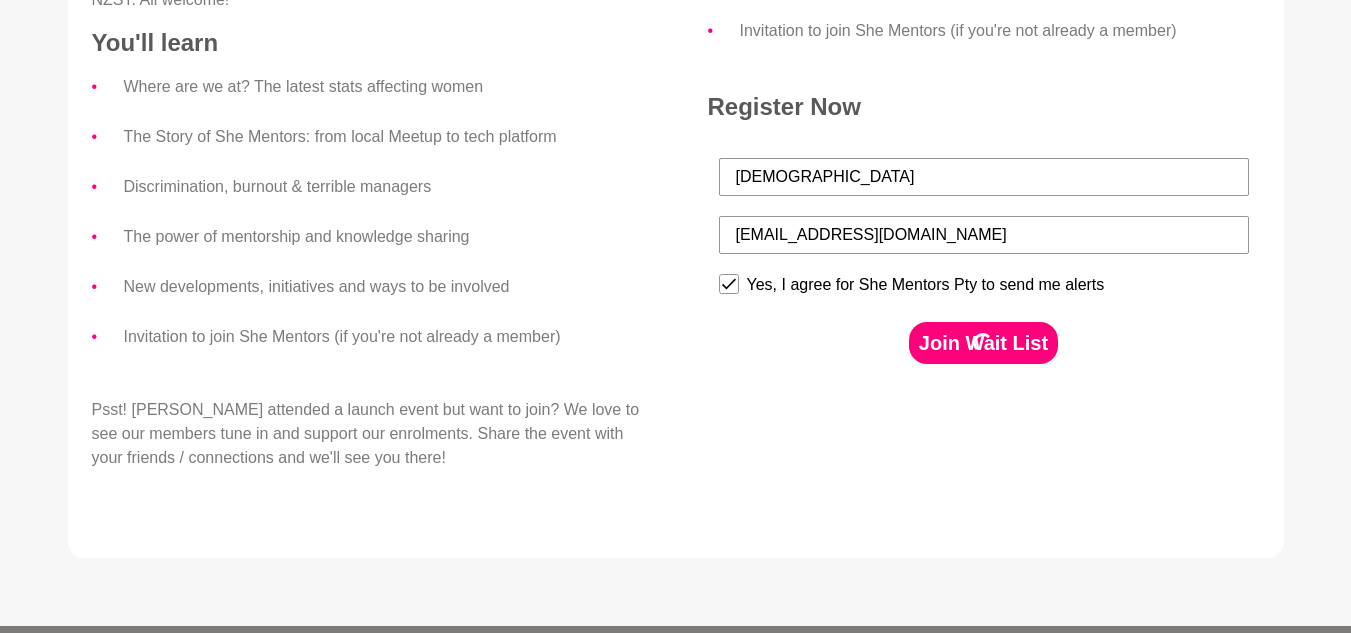 scroll, scrollTop: 1087, scrollLeft: 0, axis: vertical 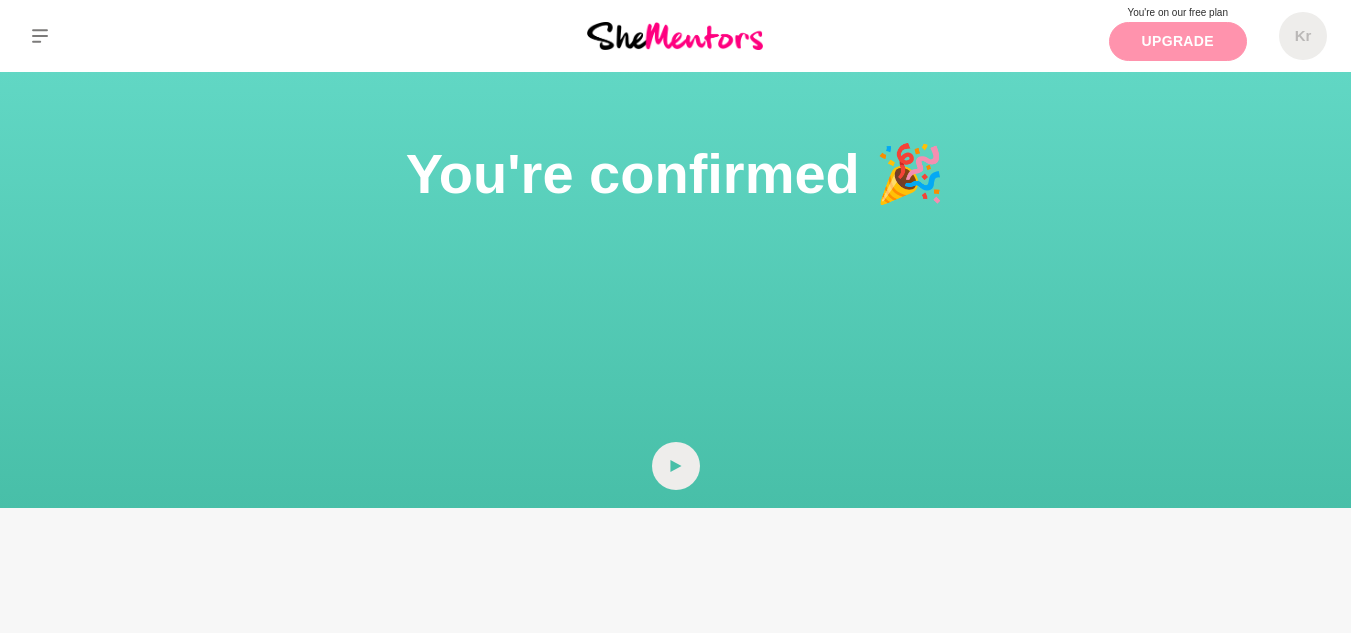 click on "Upgrade" at bounding box center [1178, 41] 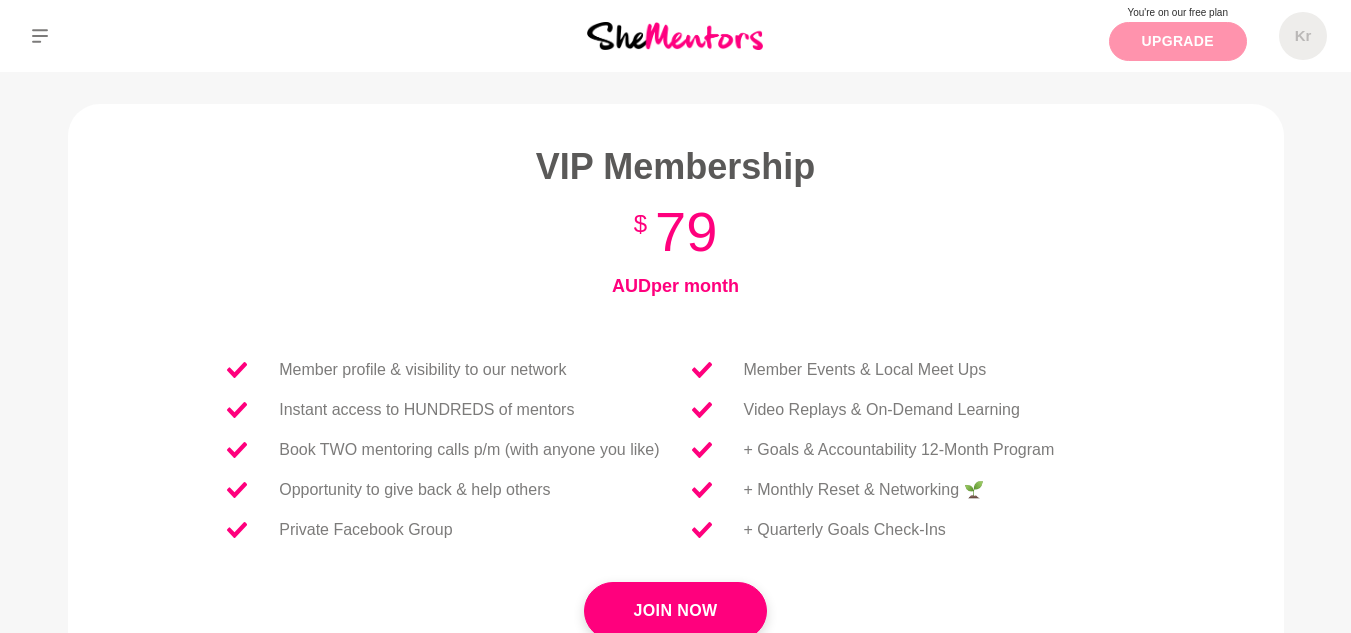click on "Upgrade" at bounding box center [1178, 41] 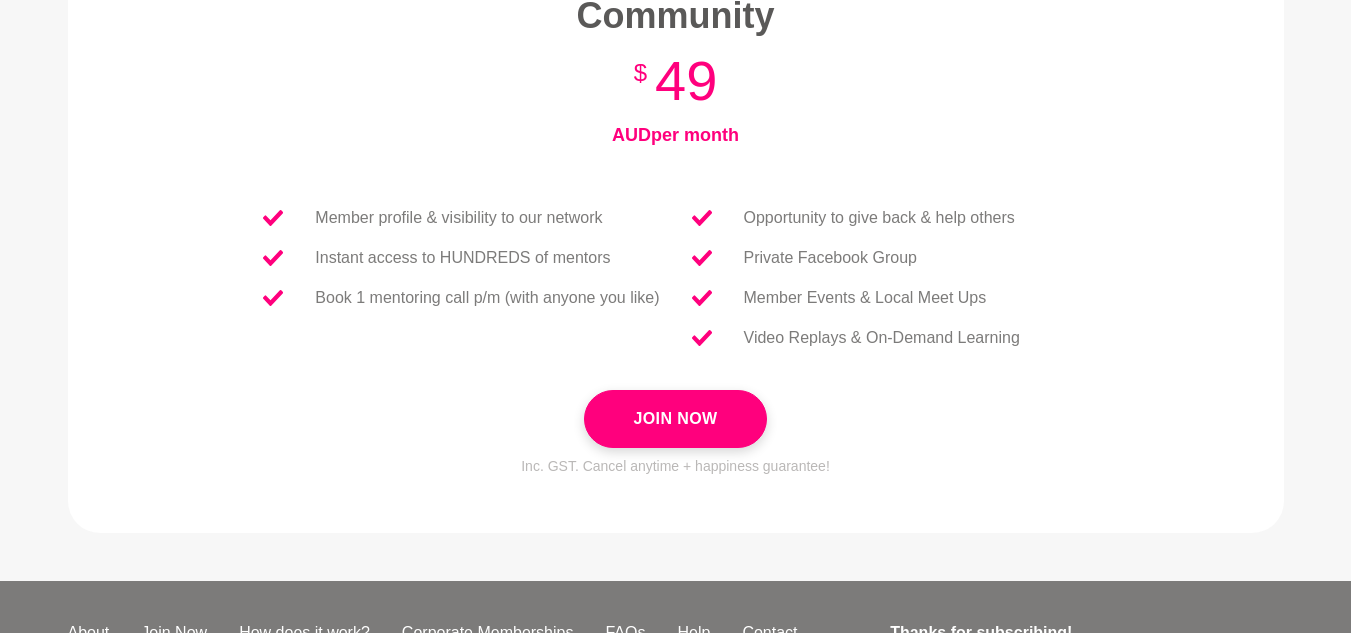 scroll, scrollTop: 828, scrollLeft: 0, axis: vertical 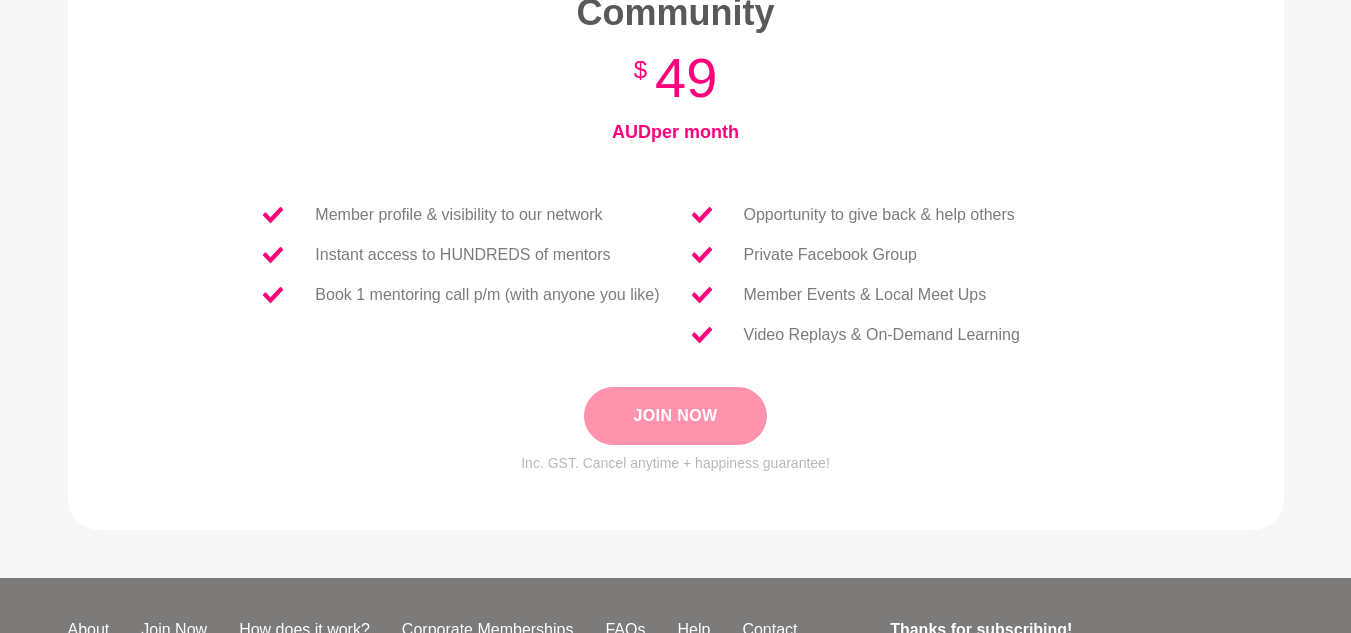 click on "Join Now" at bounding box center [675, 416] 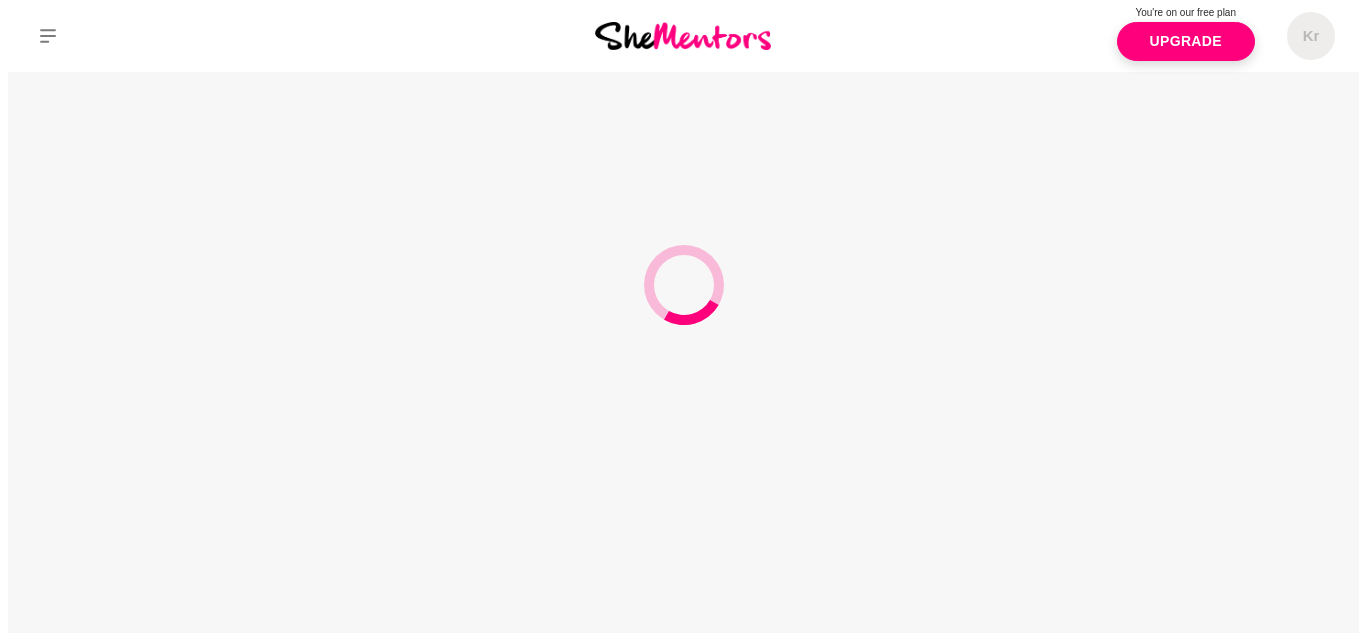 scroll, scrollTop: 0, scrollLeft: 0, axis: both 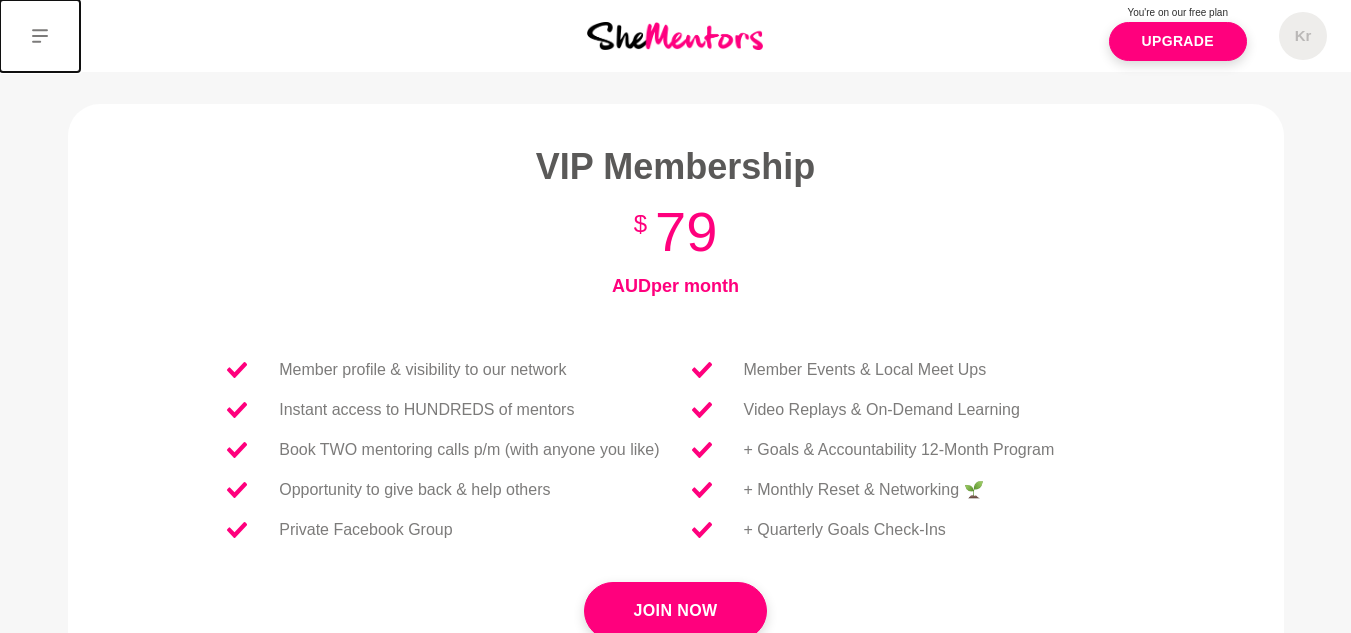 click at bounding box center (40, 36) 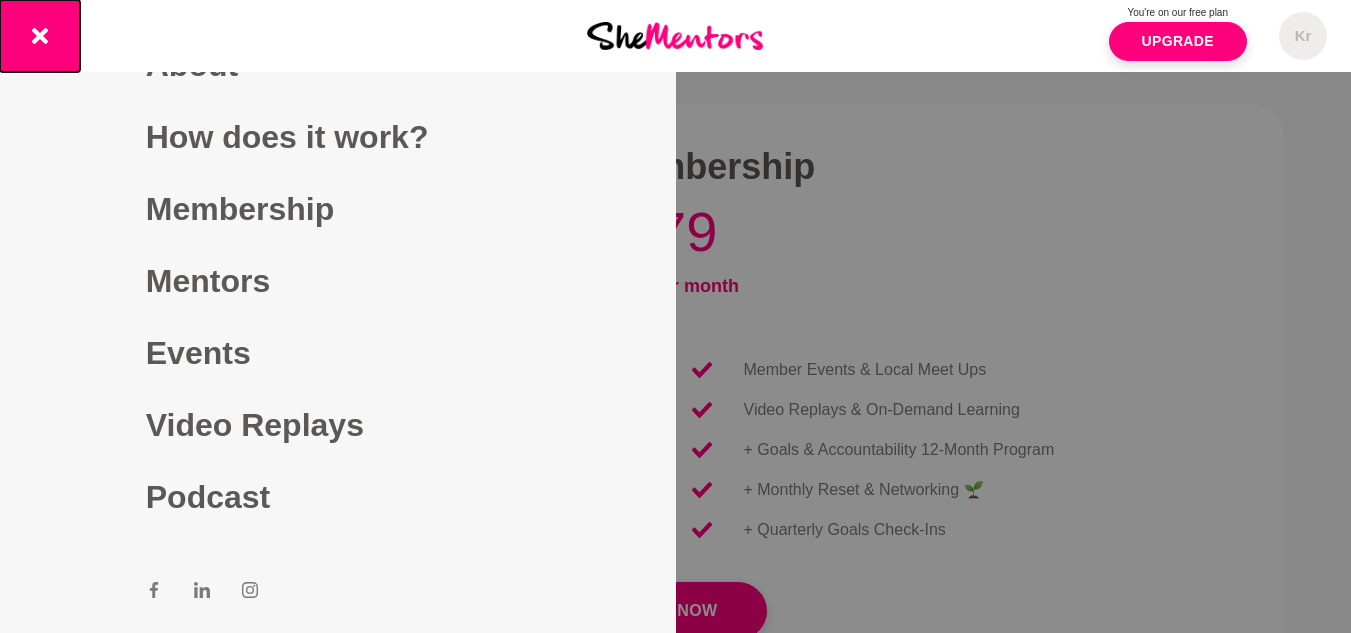 click at bounding box center [40, 36] 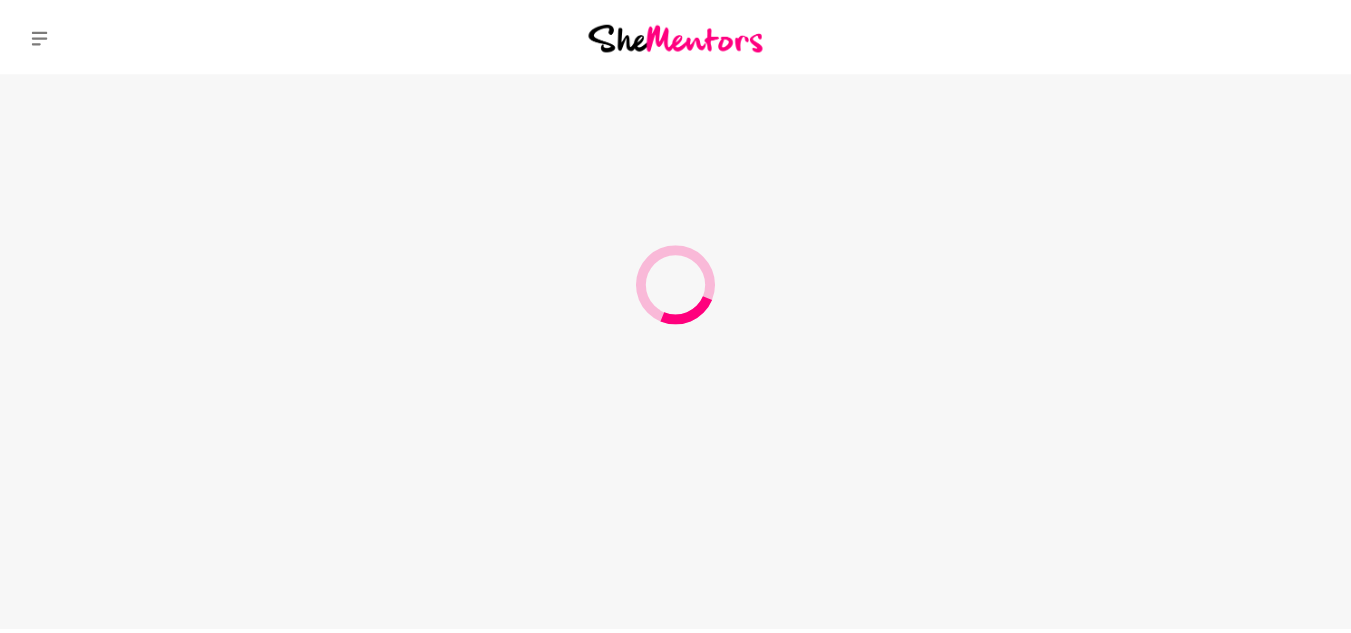 scroll, scrollTop: 0, scrollLeft: 0, axis: both 